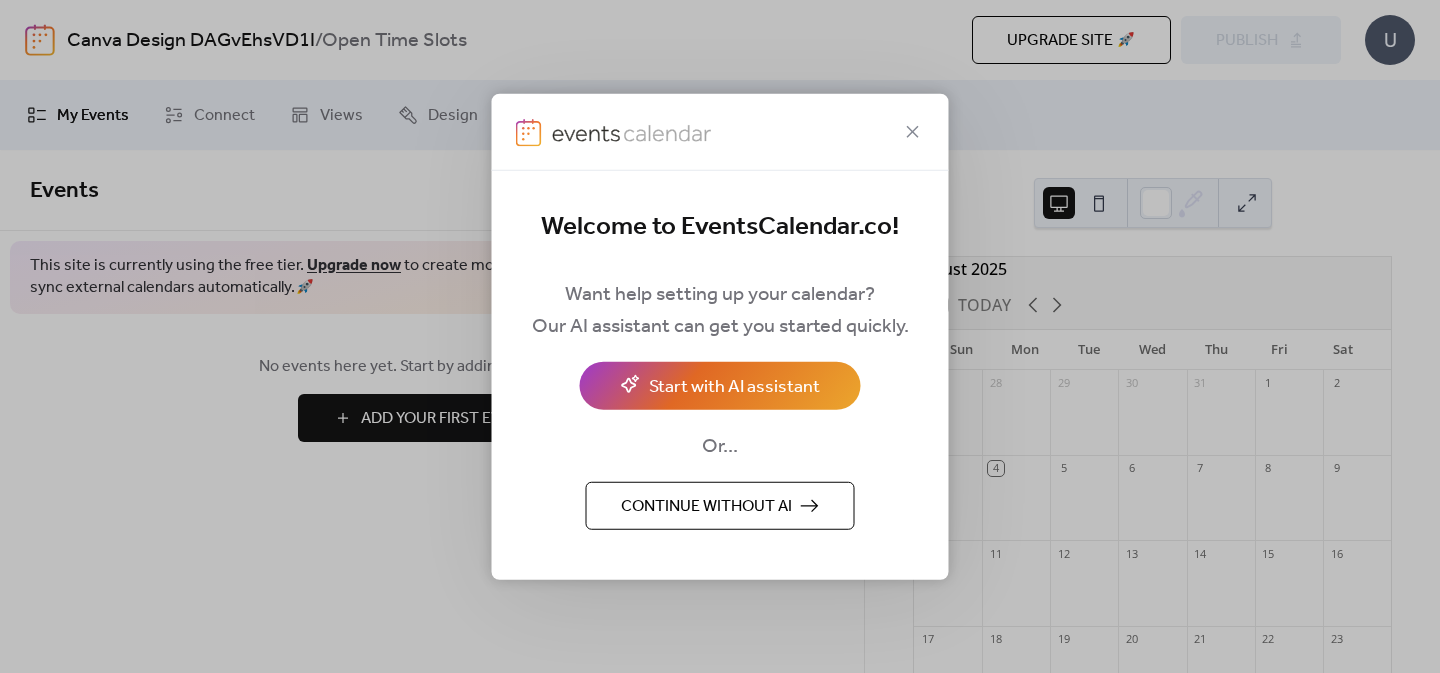 scroll, scrollTop: 0, scrollLeft: 0, axis: both 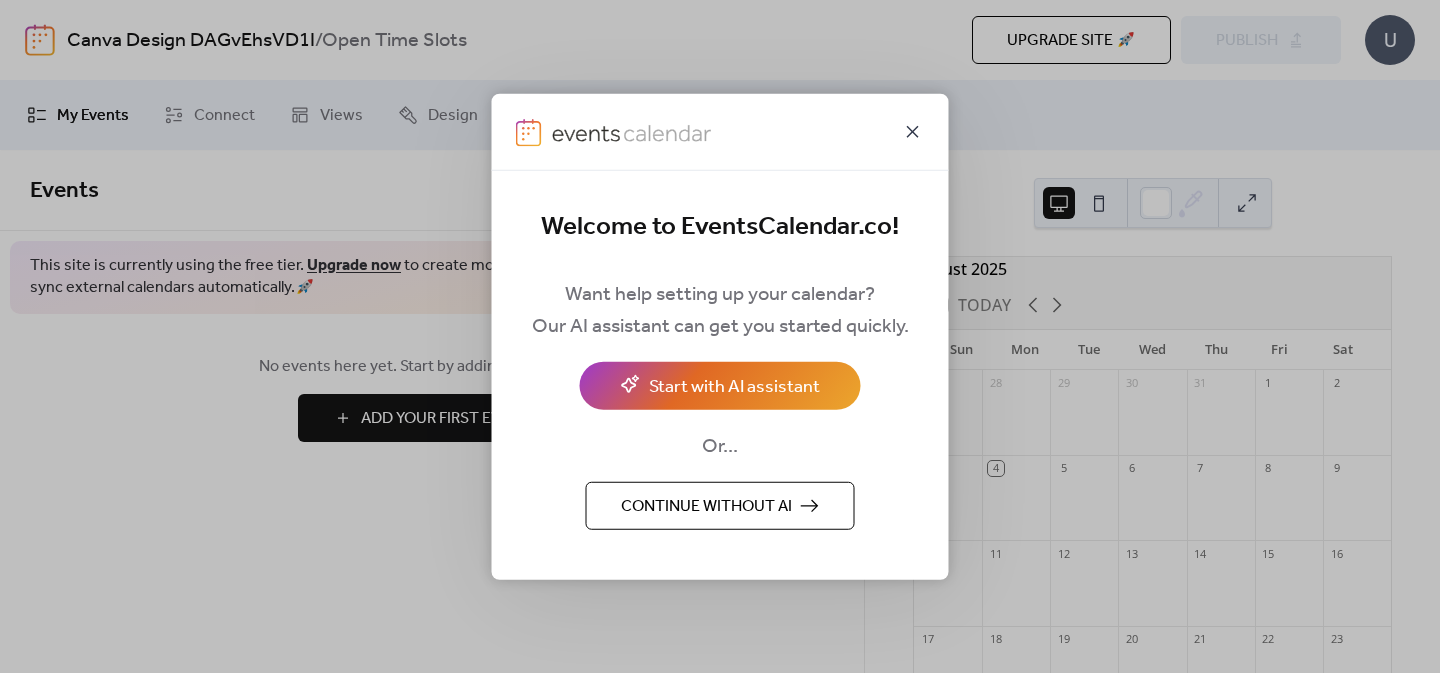 click 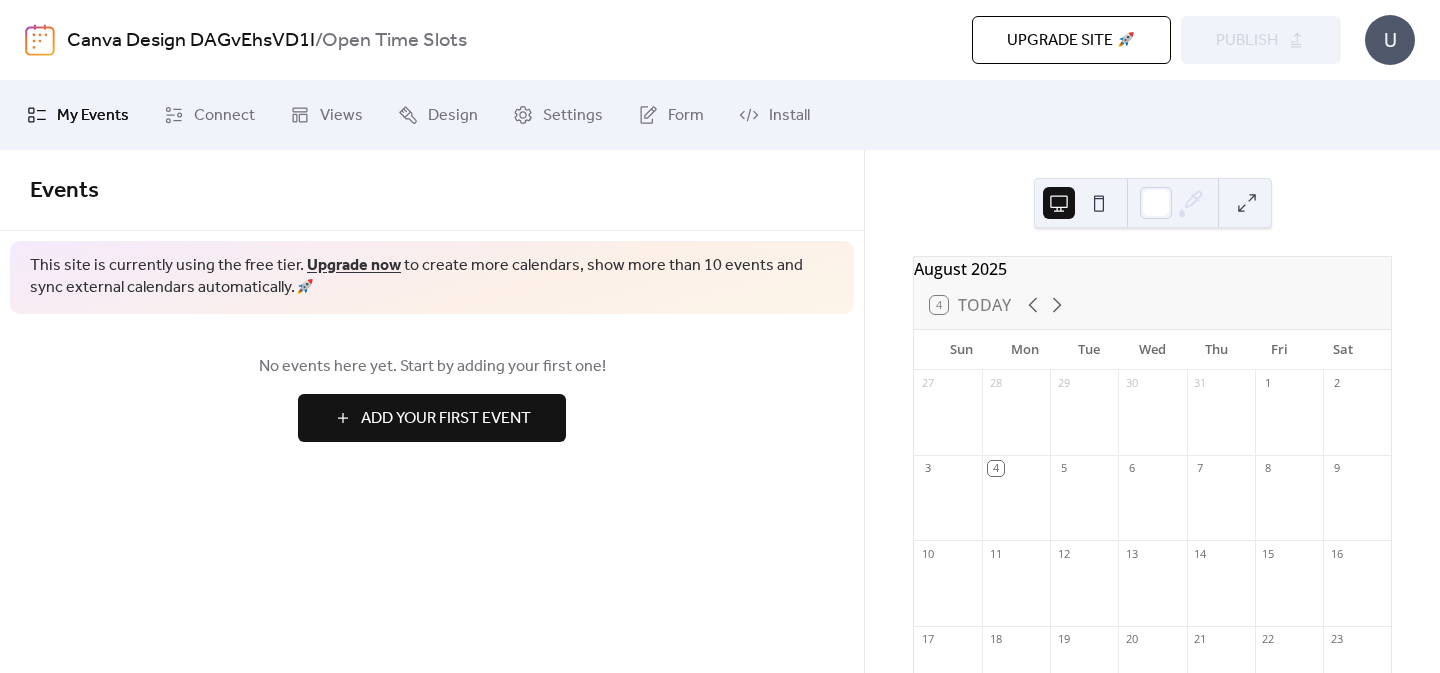 scroll, scrollTop: 67, scrollLeft: 0, axis: vertical 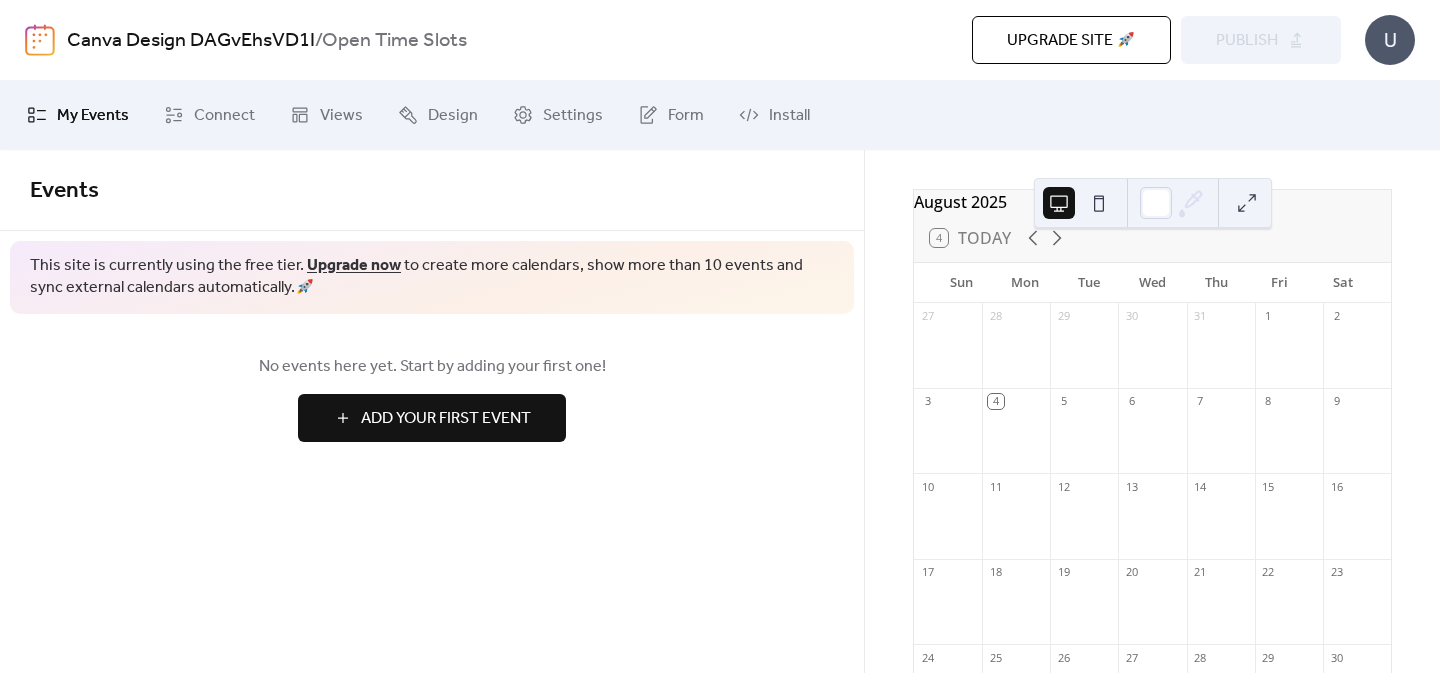 click on "U" at bounding box center (1390, 40) 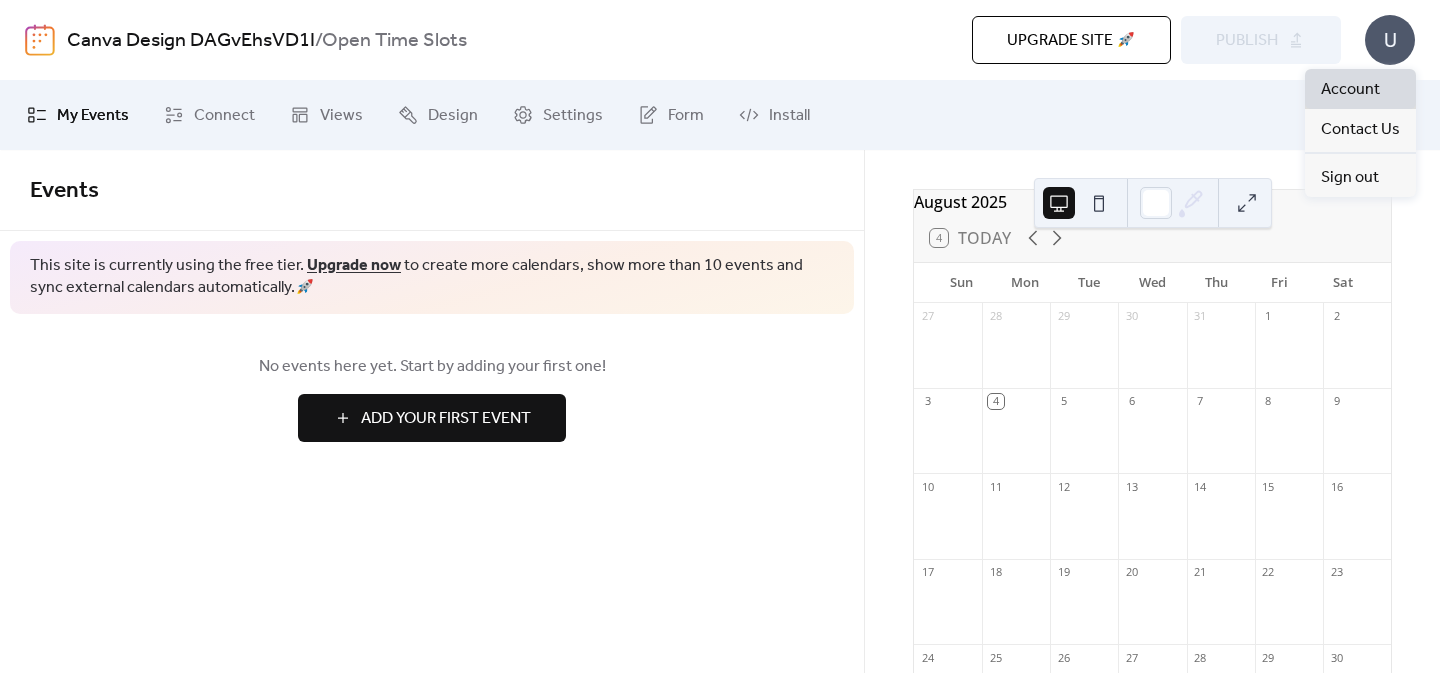 click on "Account" at bounding box center [1350, 90] 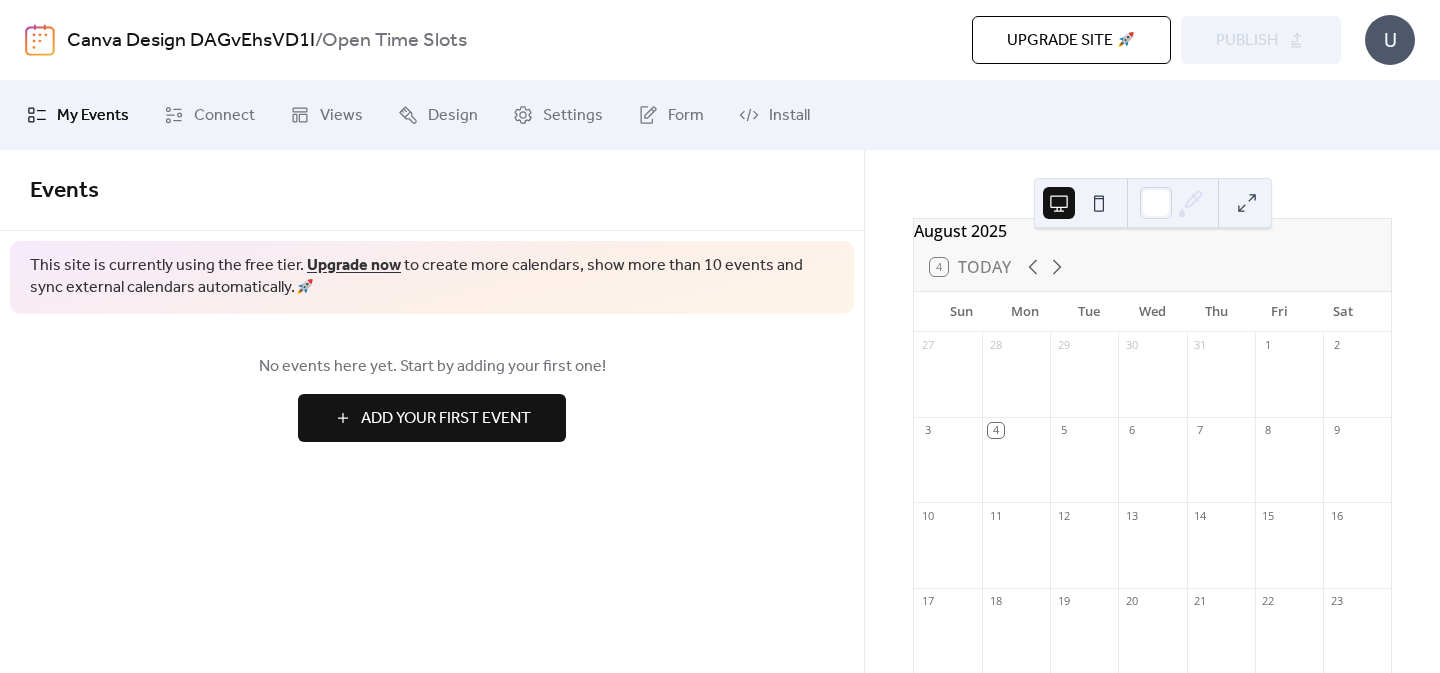 scroll, scrollTop: 0, scrollLeft: 0, axis: both 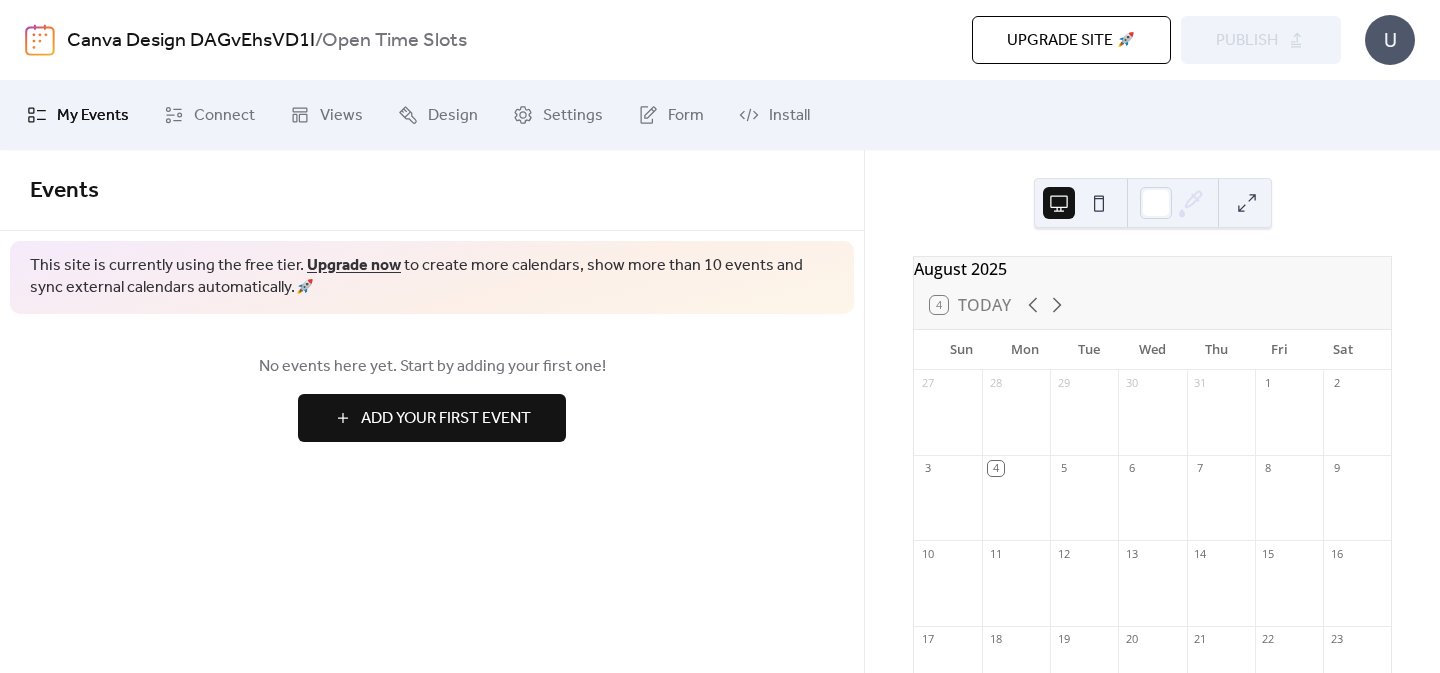 click at bounding box center [1099, 203] 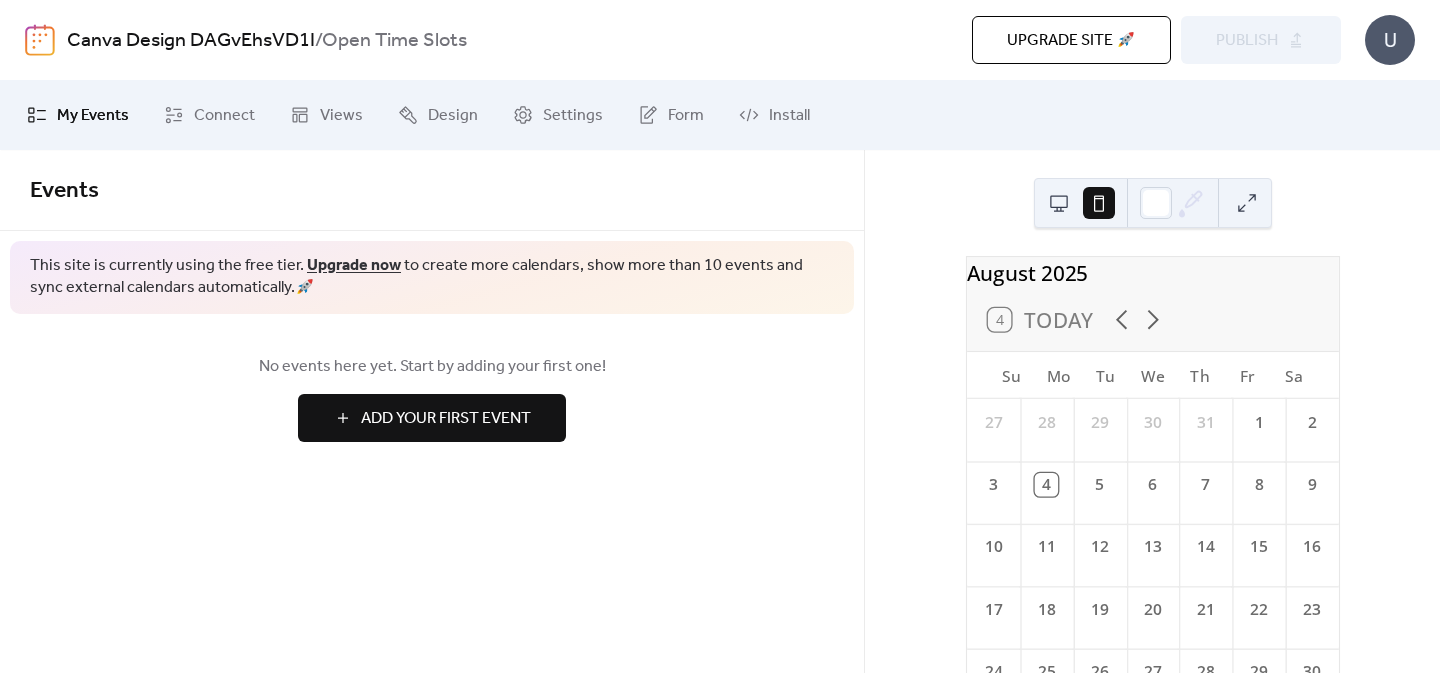click at bounding box center (1059, 203) 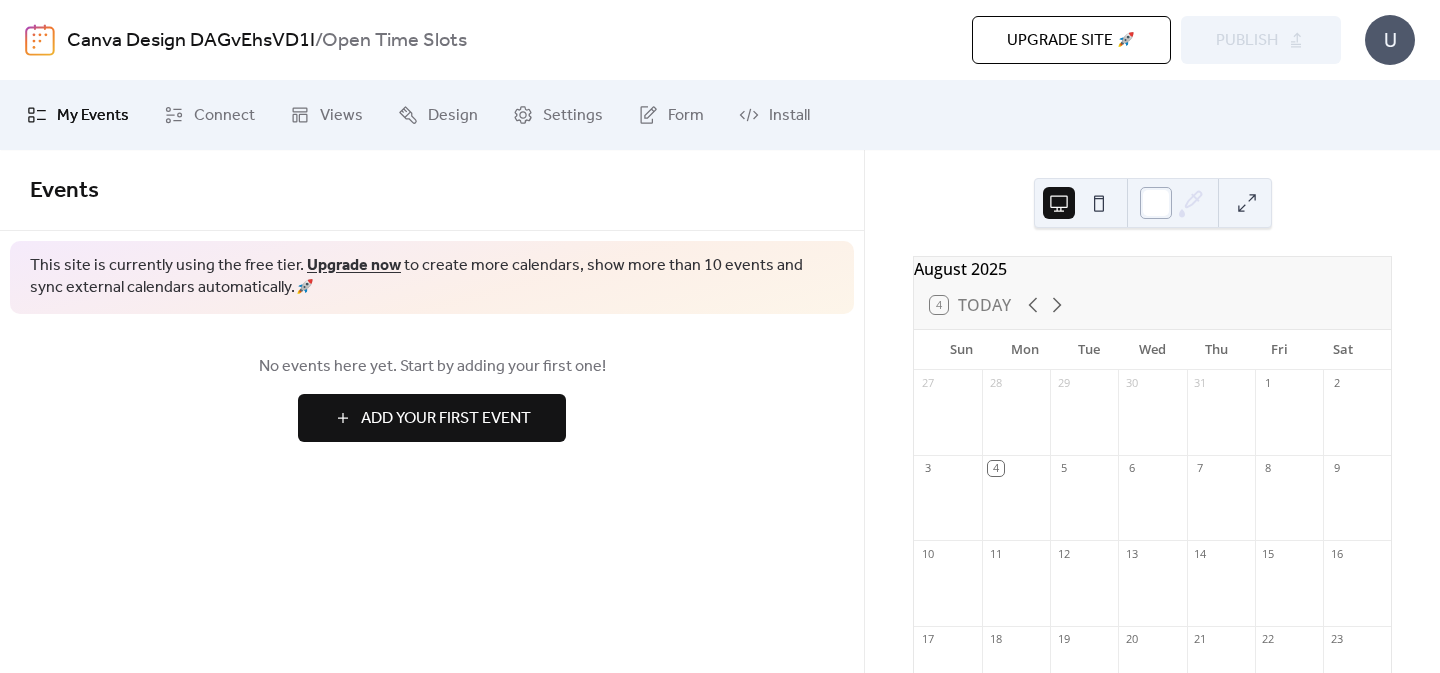 click at bounding box center (1156, 203) 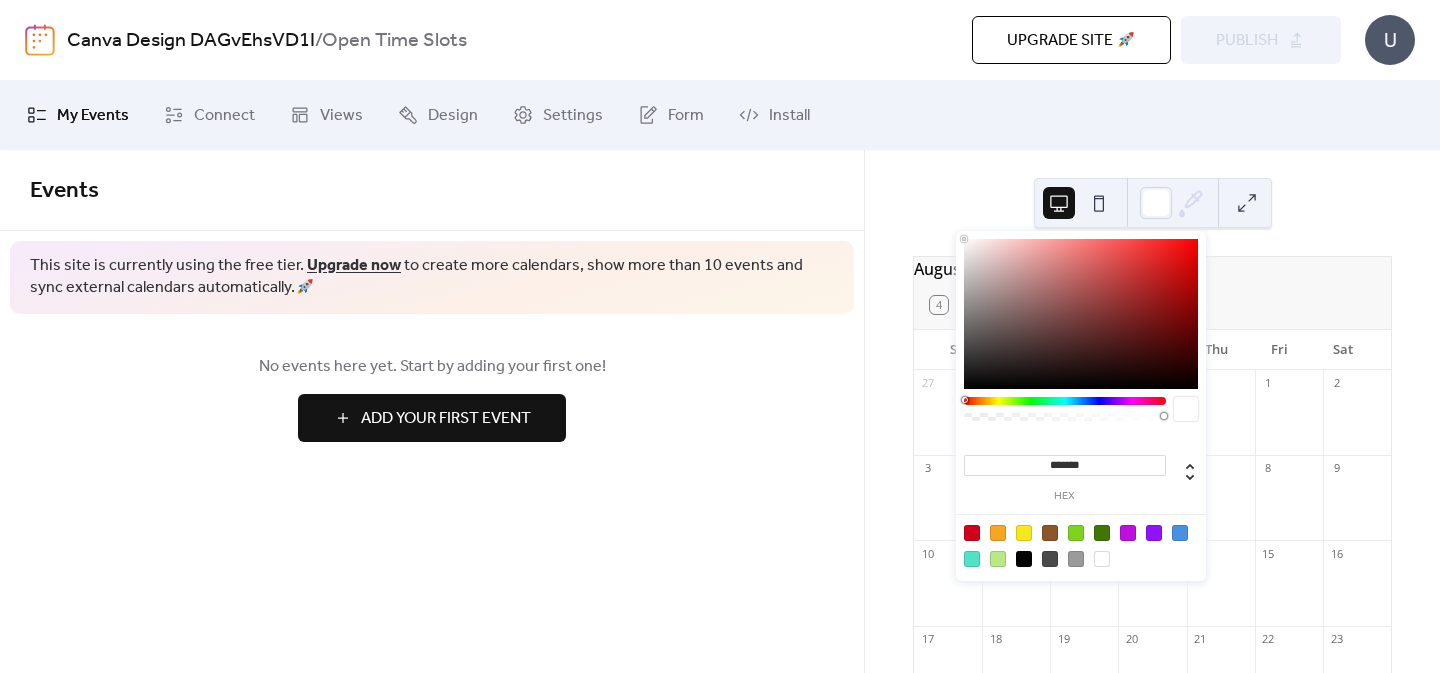 click 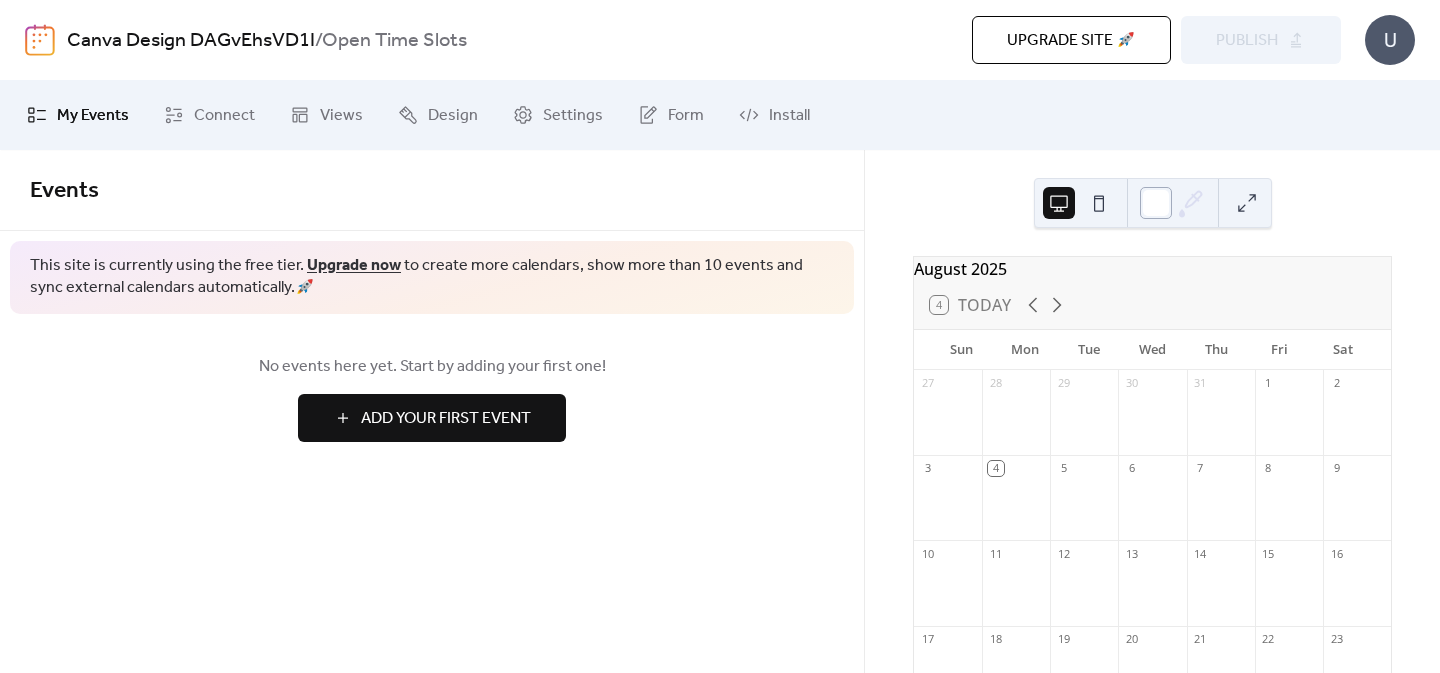 click at bounding box center (1156, 203) 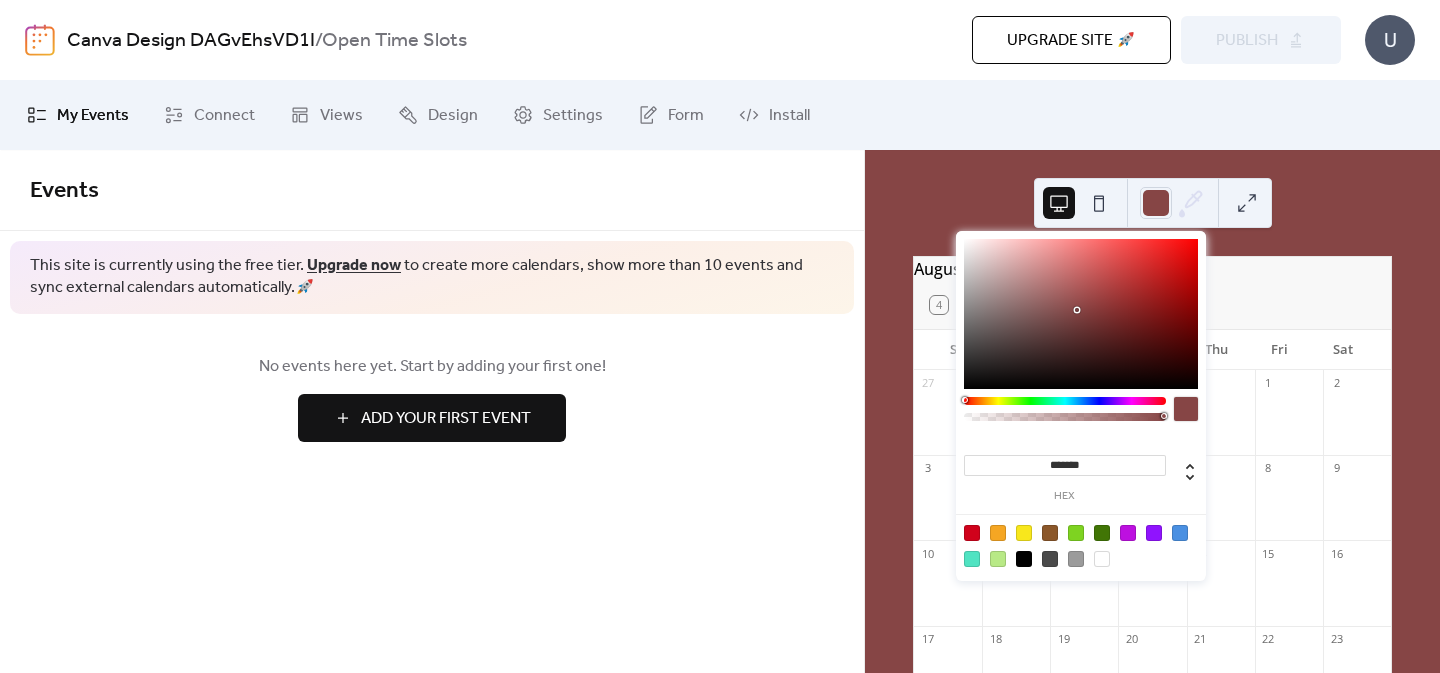 click at bounding box center [1081, 314] 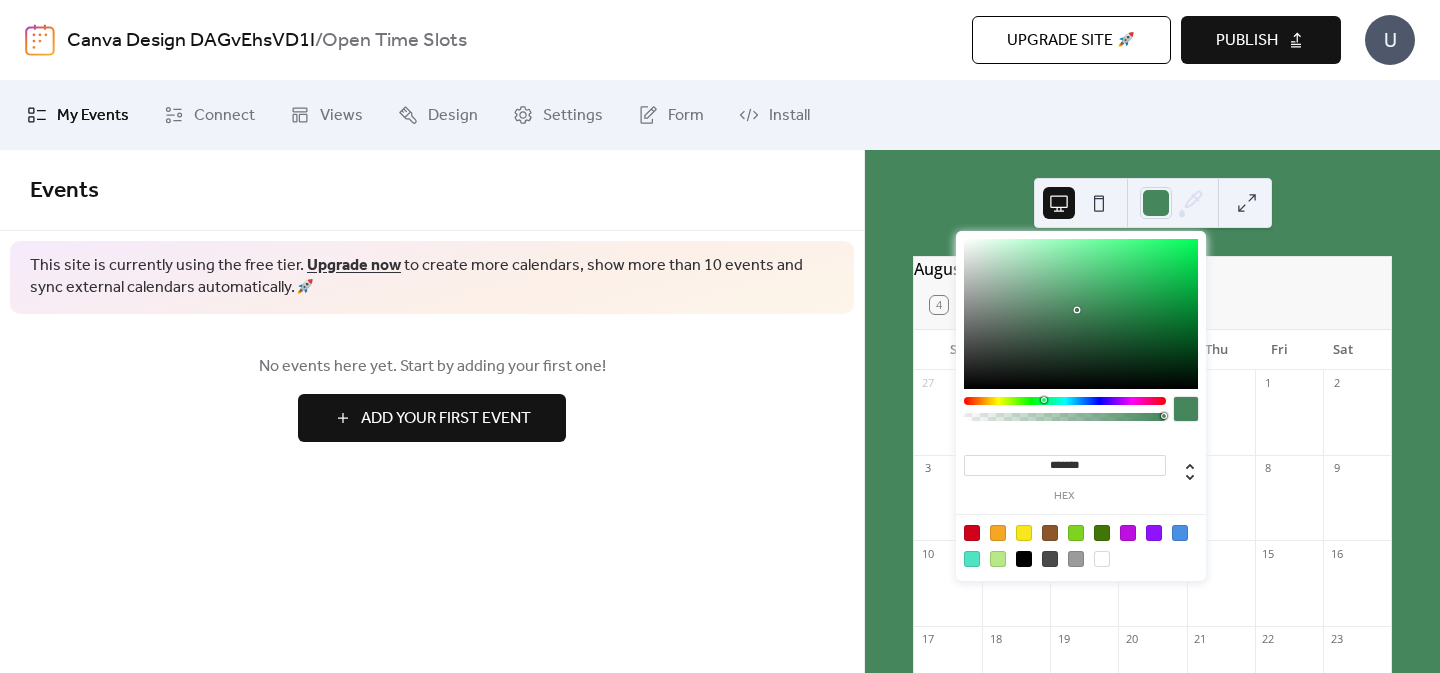 click at bounding box center [1065, 401] 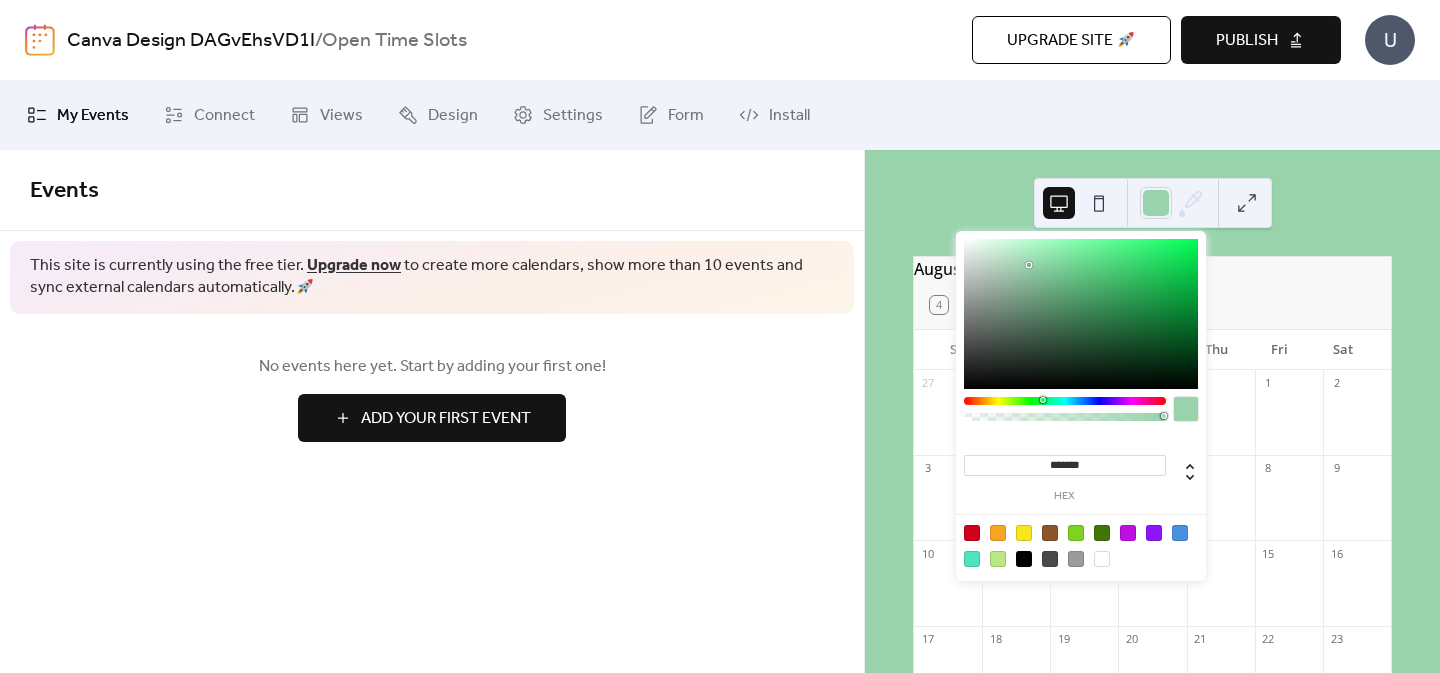 drag, startPoint x: 1073, startPoint y: 311, endPoint x: 1028, endPoint y: 266, distance: 63.63961 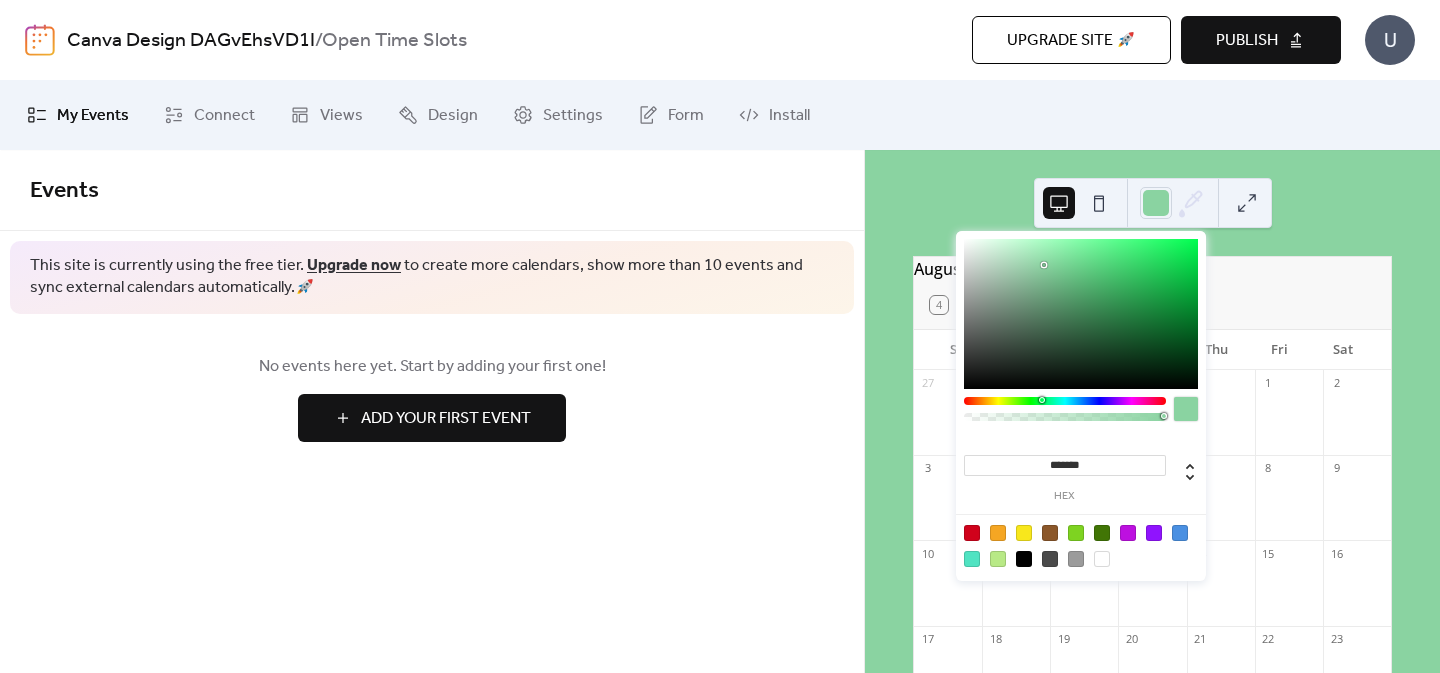 type on "*******" 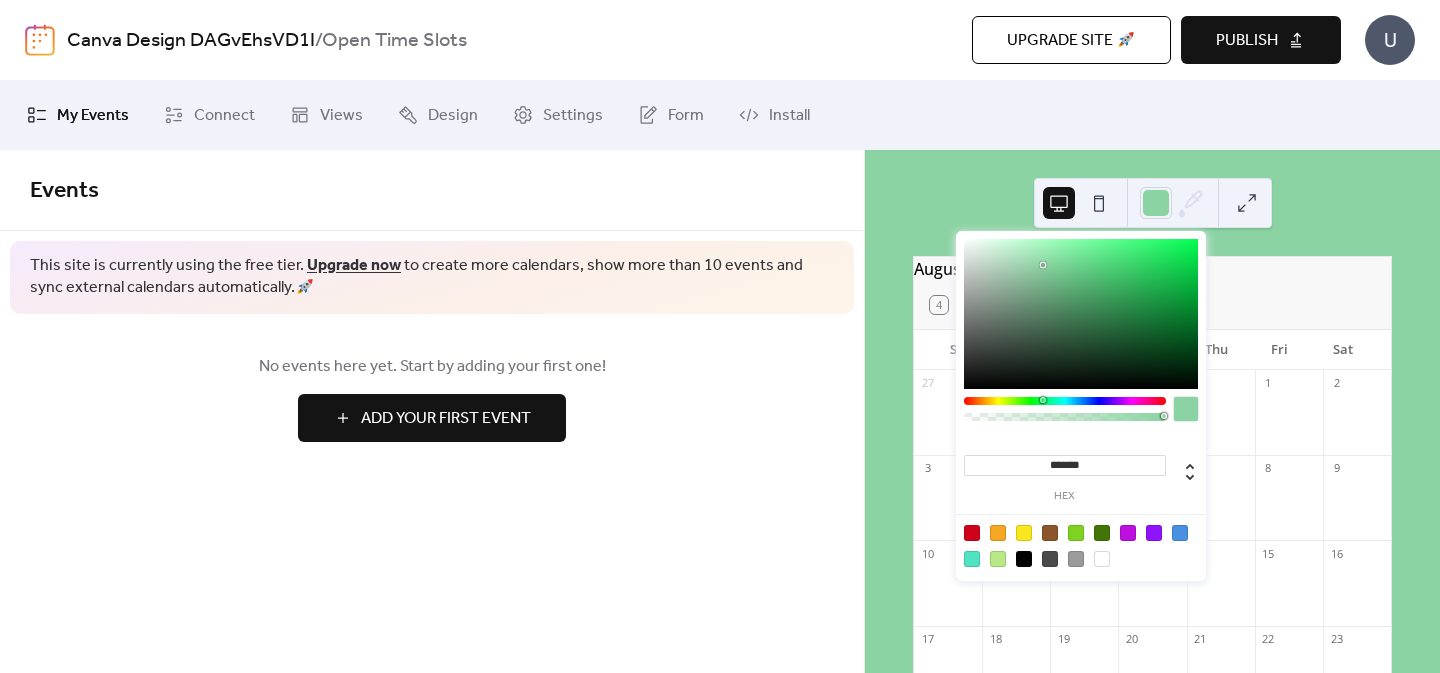 drag, startPoint x: 1059, startPoint y: 272, endPoint x: 1043, endPoint y: 265, distance: 17.464249 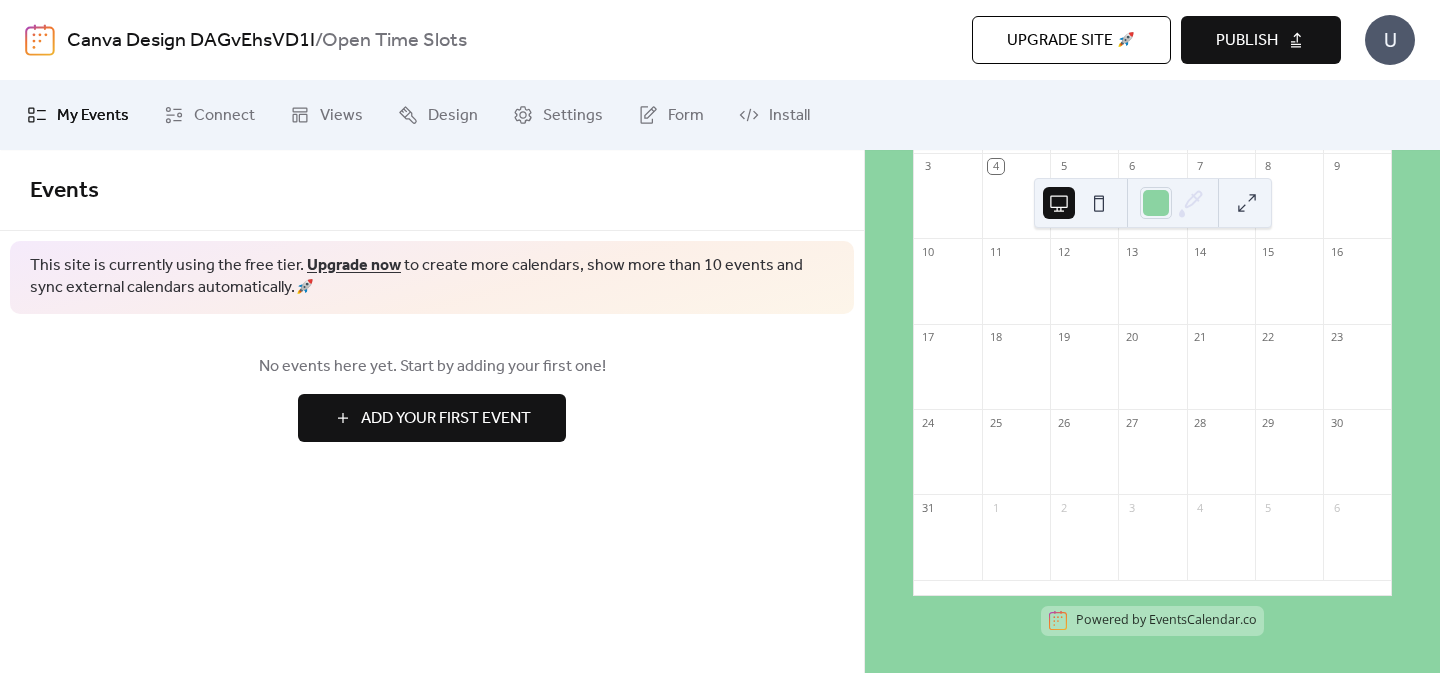 scroll, scrollTop: 0, scrollLeft: 0, axis: both 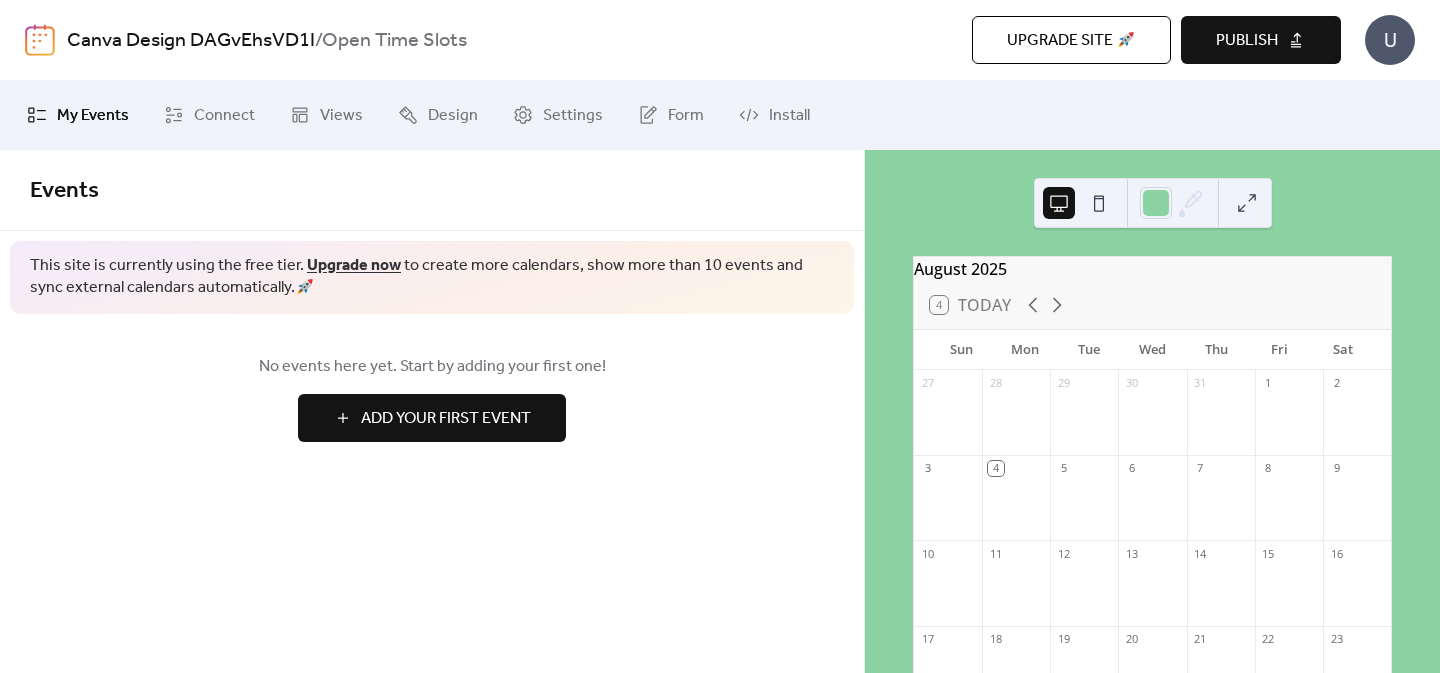 click on "Canva Design DAGvEhsVD1I" at bounding box center [191, 41] 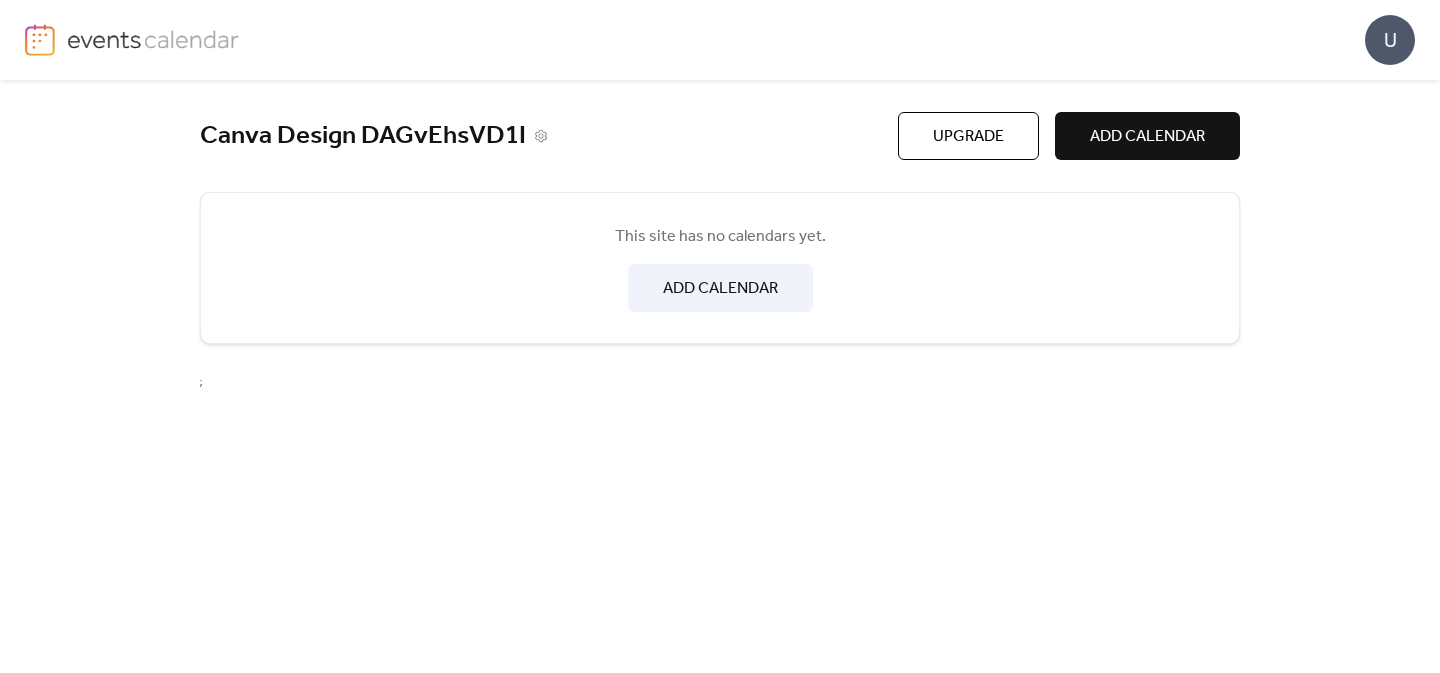 click on "Canva Design DAGvEhsVD1I" at bounding box center [363, 136] 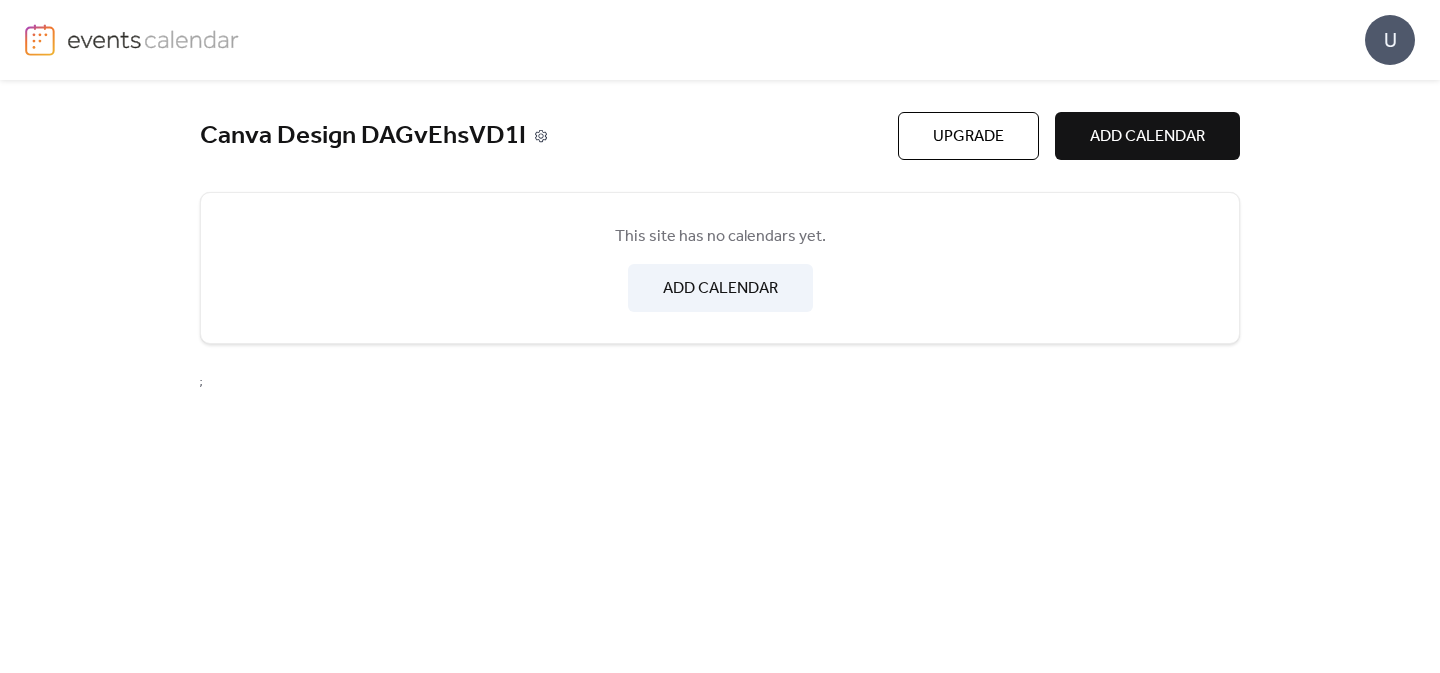 click 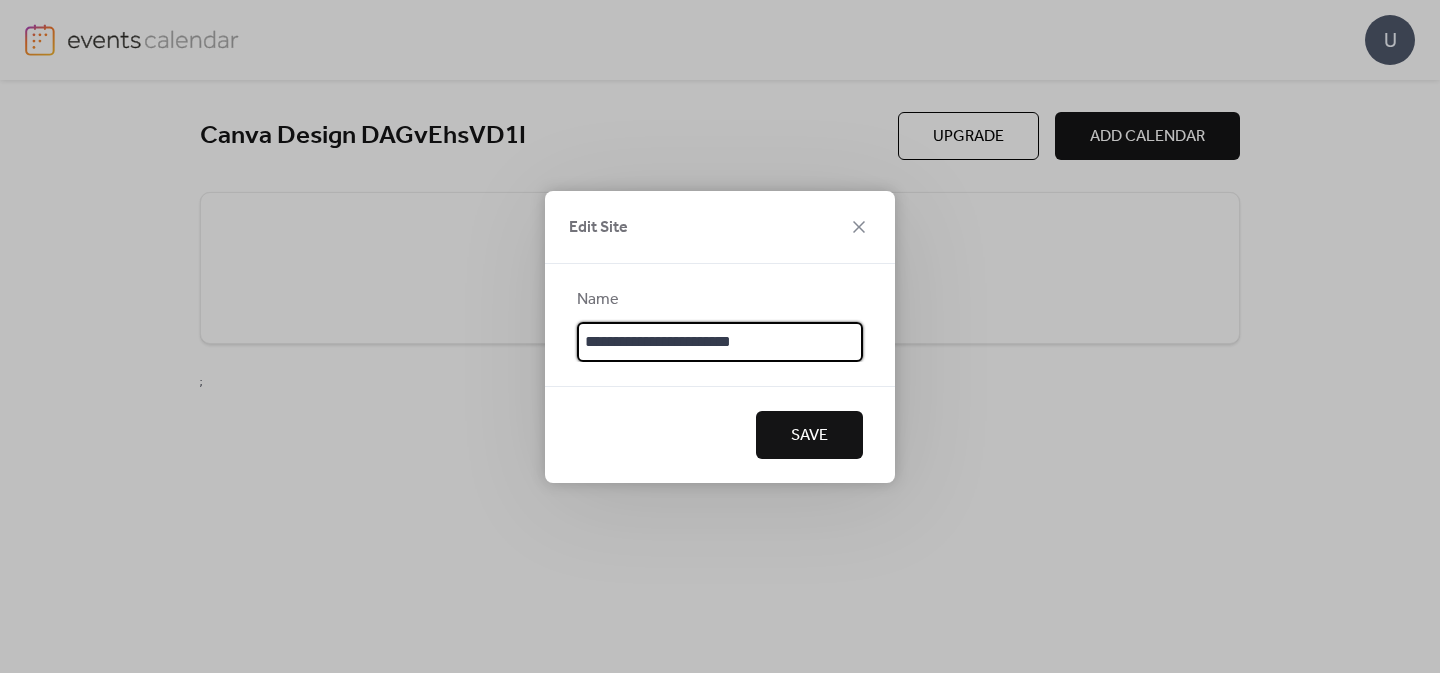 drag, startPoint x: 819, startPoint y: 339, endPoint x: 529, endPoint y: 338, distance: 290.0017 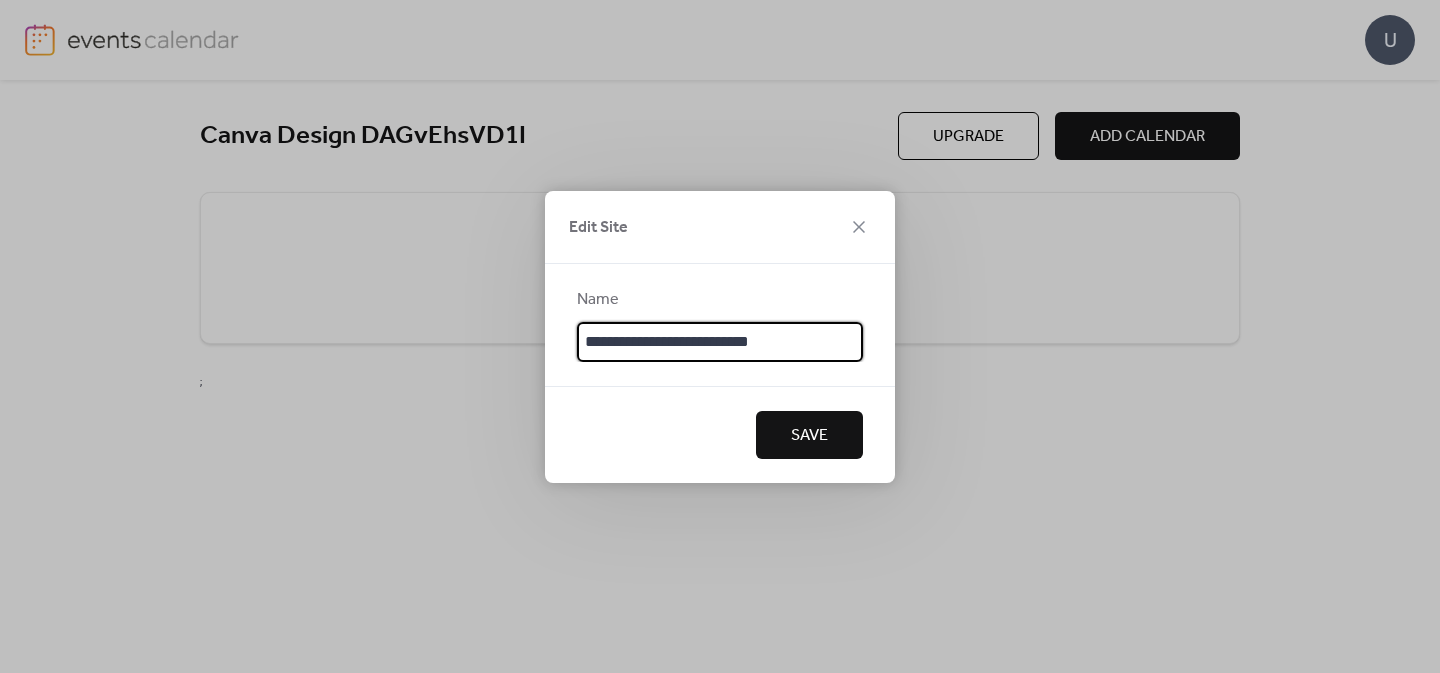 type on "**********" 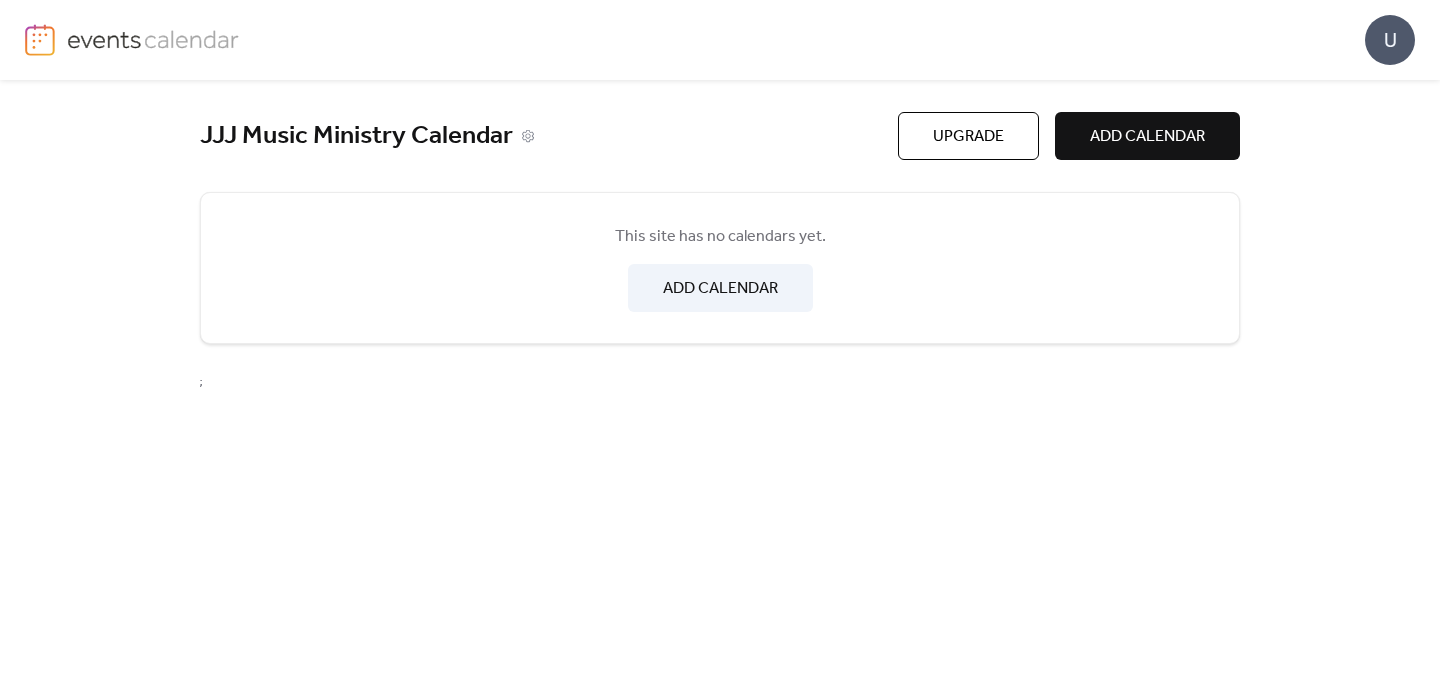 click on "JJJ Music Ministry Calendar" at bounding box center [356, 136] 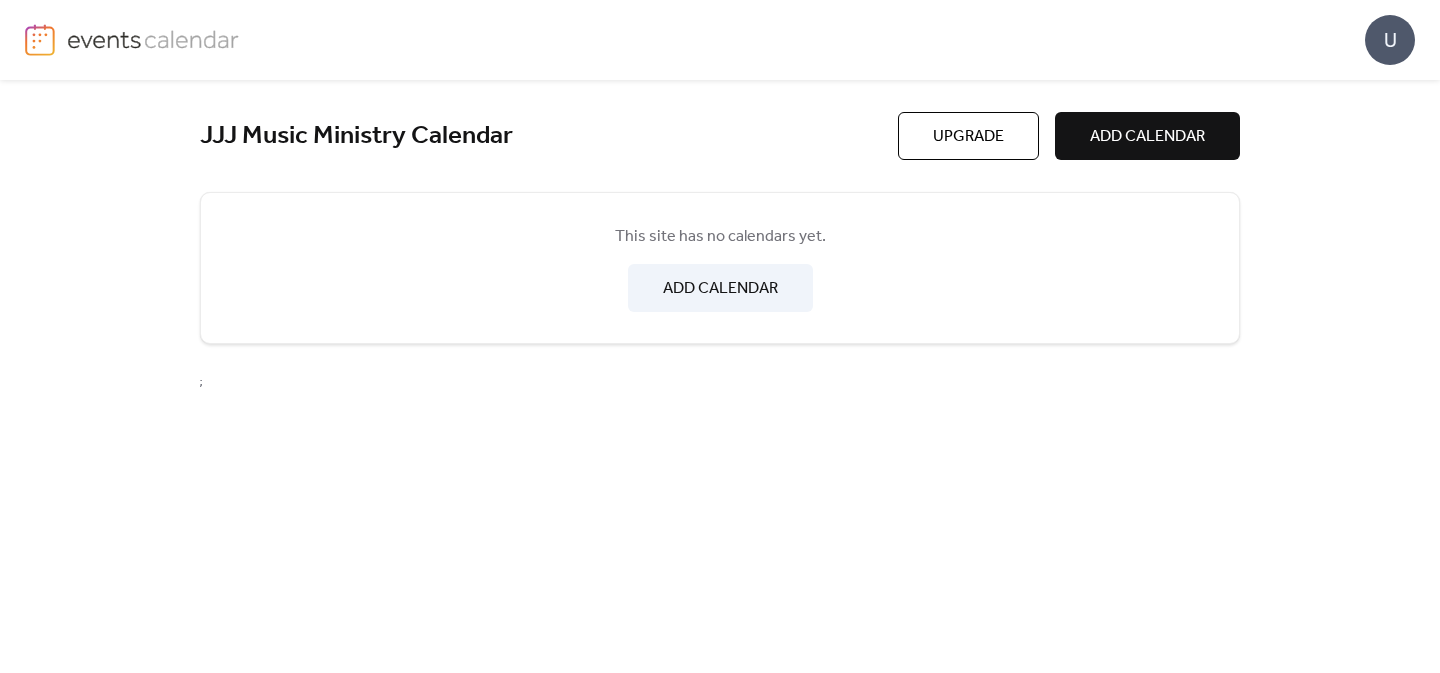 click on "ADD CALENDAR" at bounding box center (720, 289) 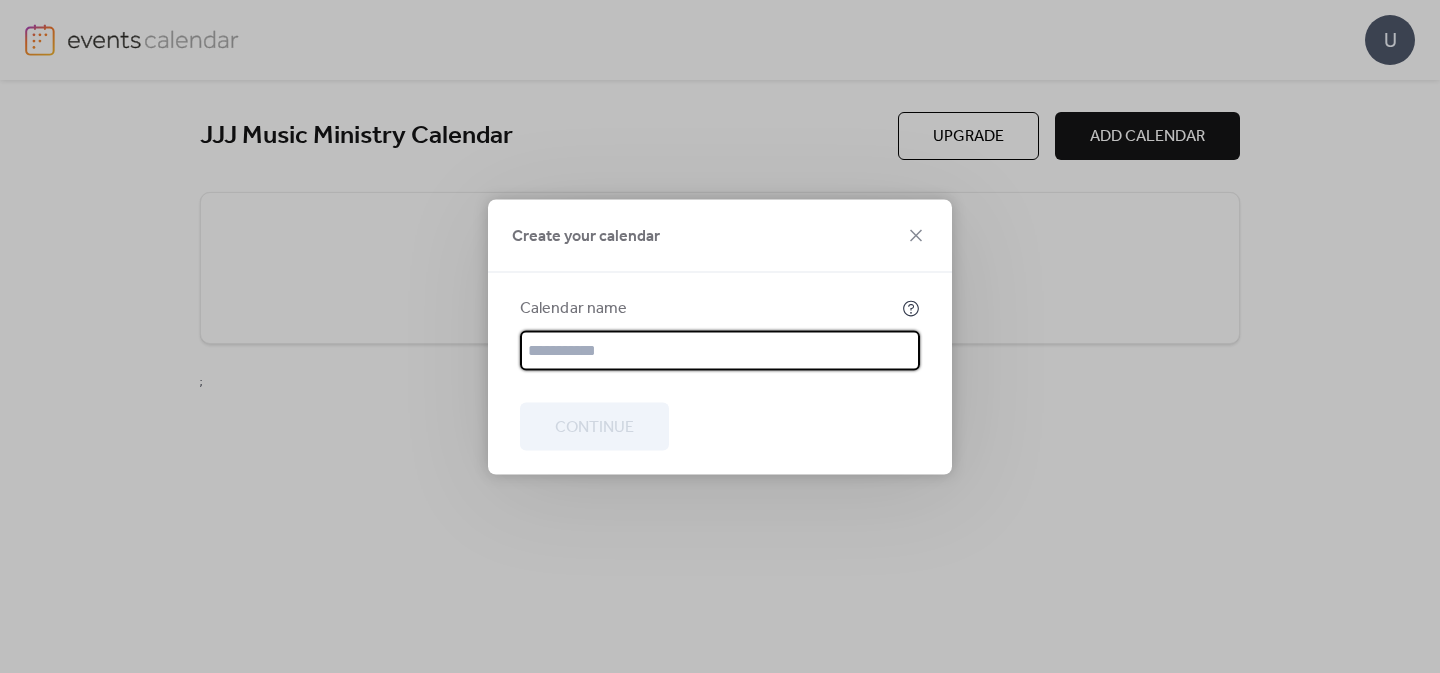 click at bounding box center (720, 350) 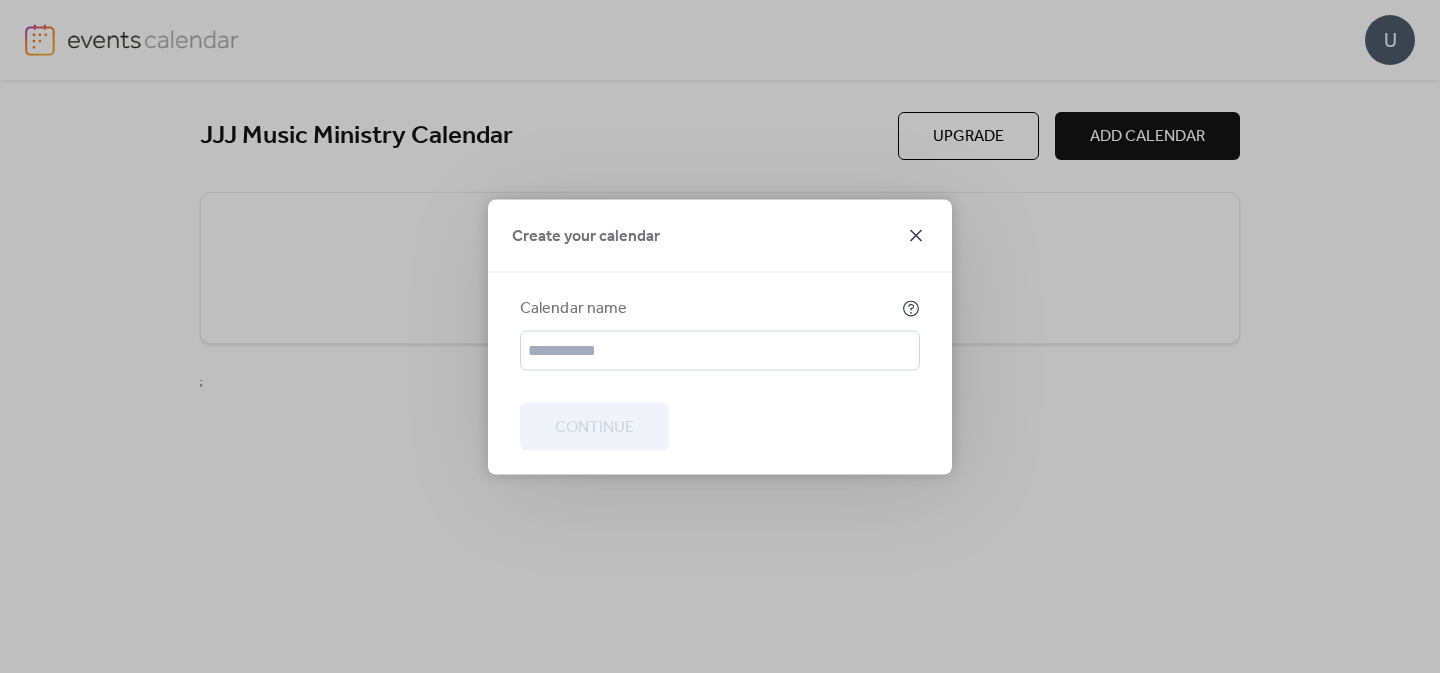 click 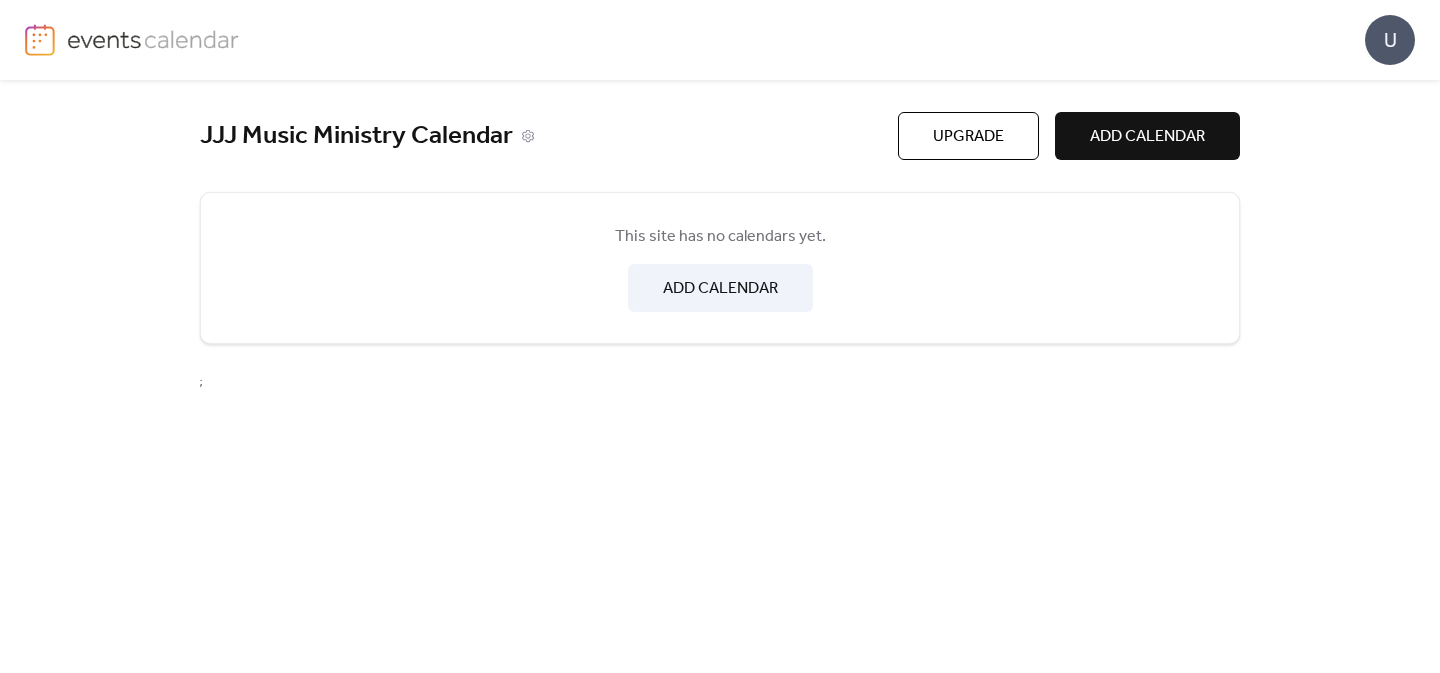 click on "JJJ Music Ministry Calendar" at bounding box center [549, 136] 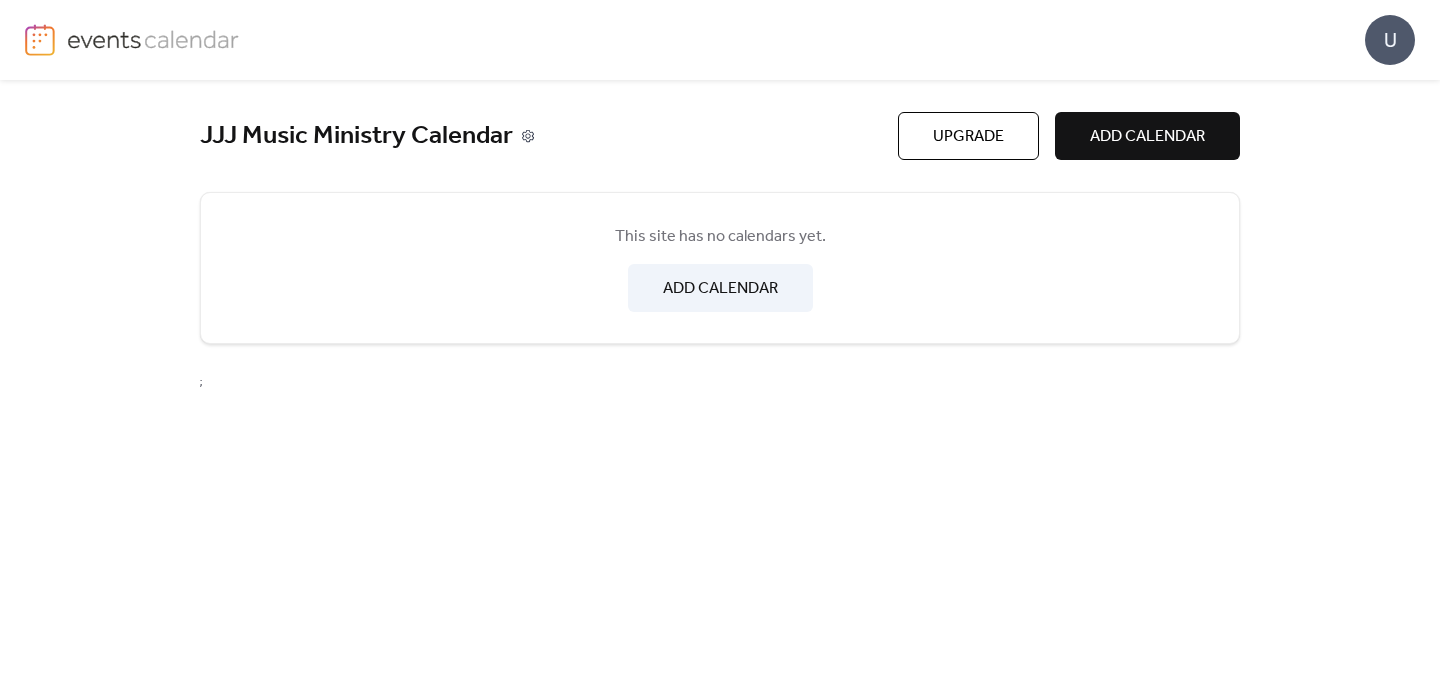 click 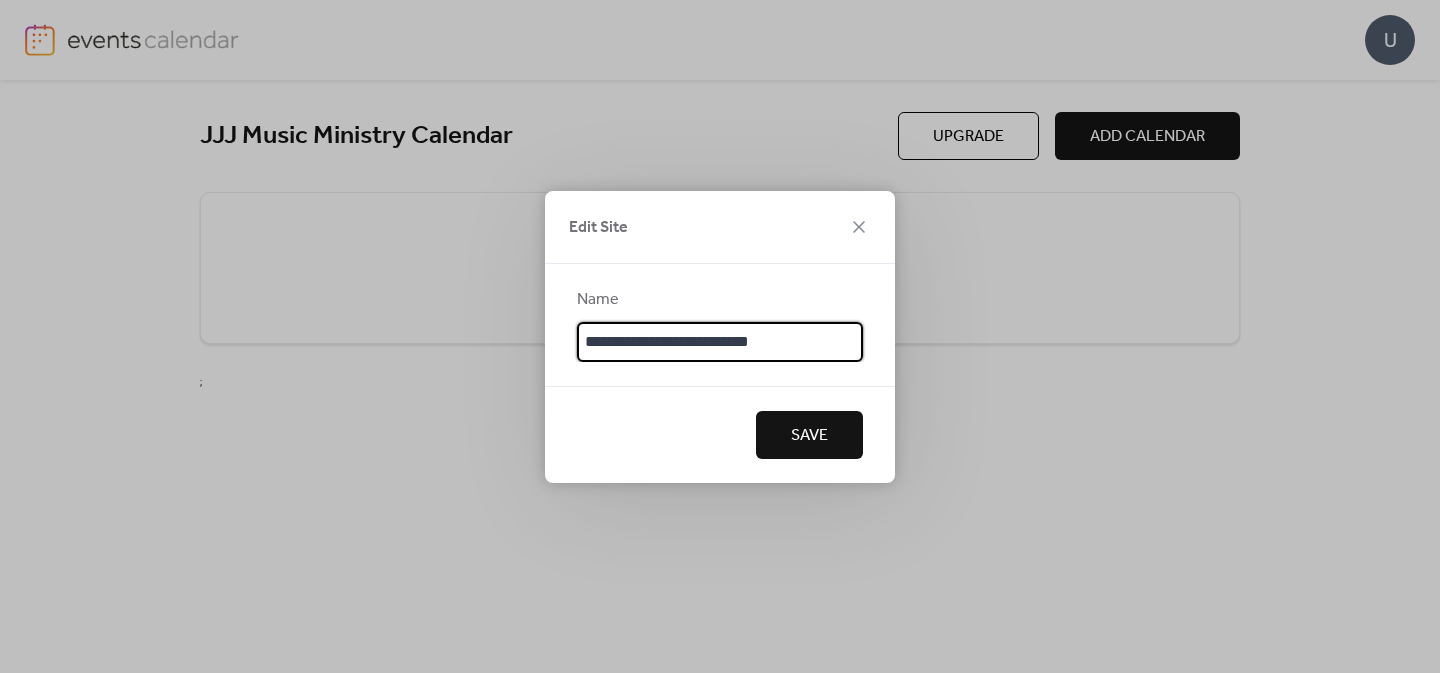click on "**********" at bounding box center (720, 342) 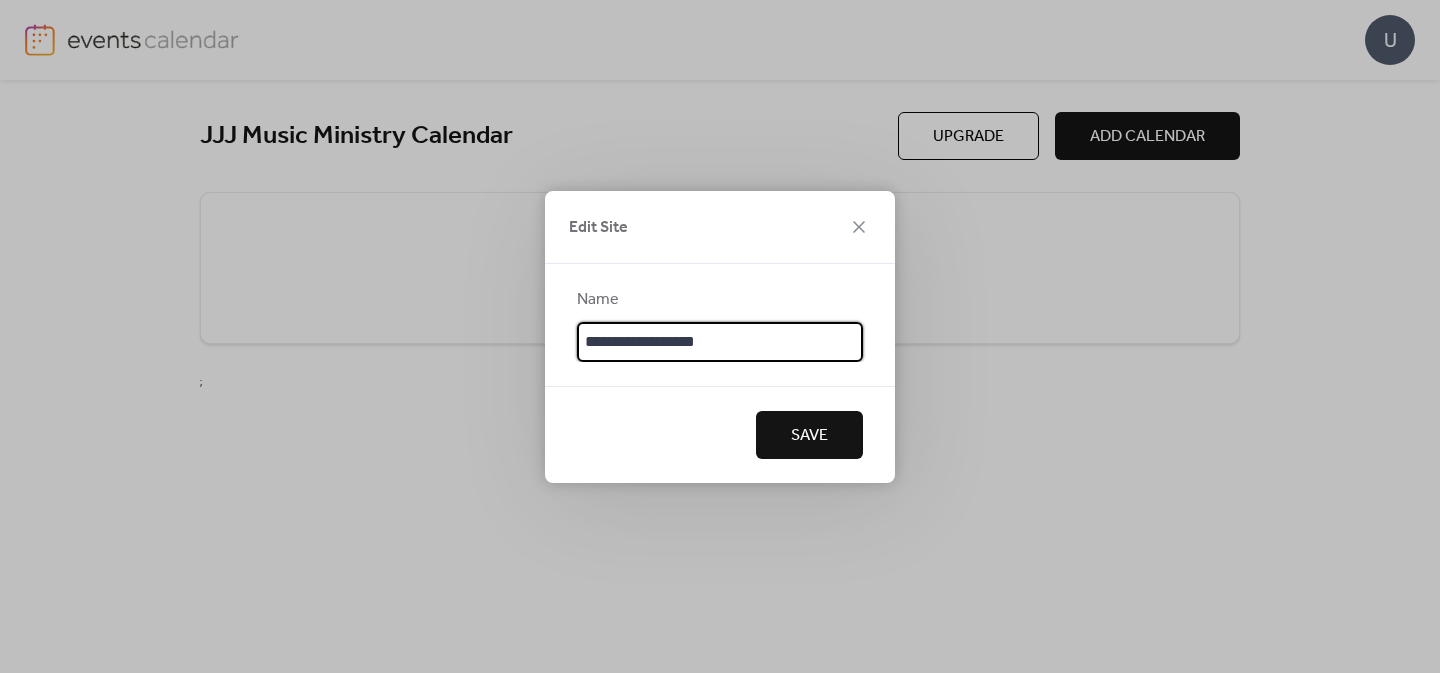 type on "**********" 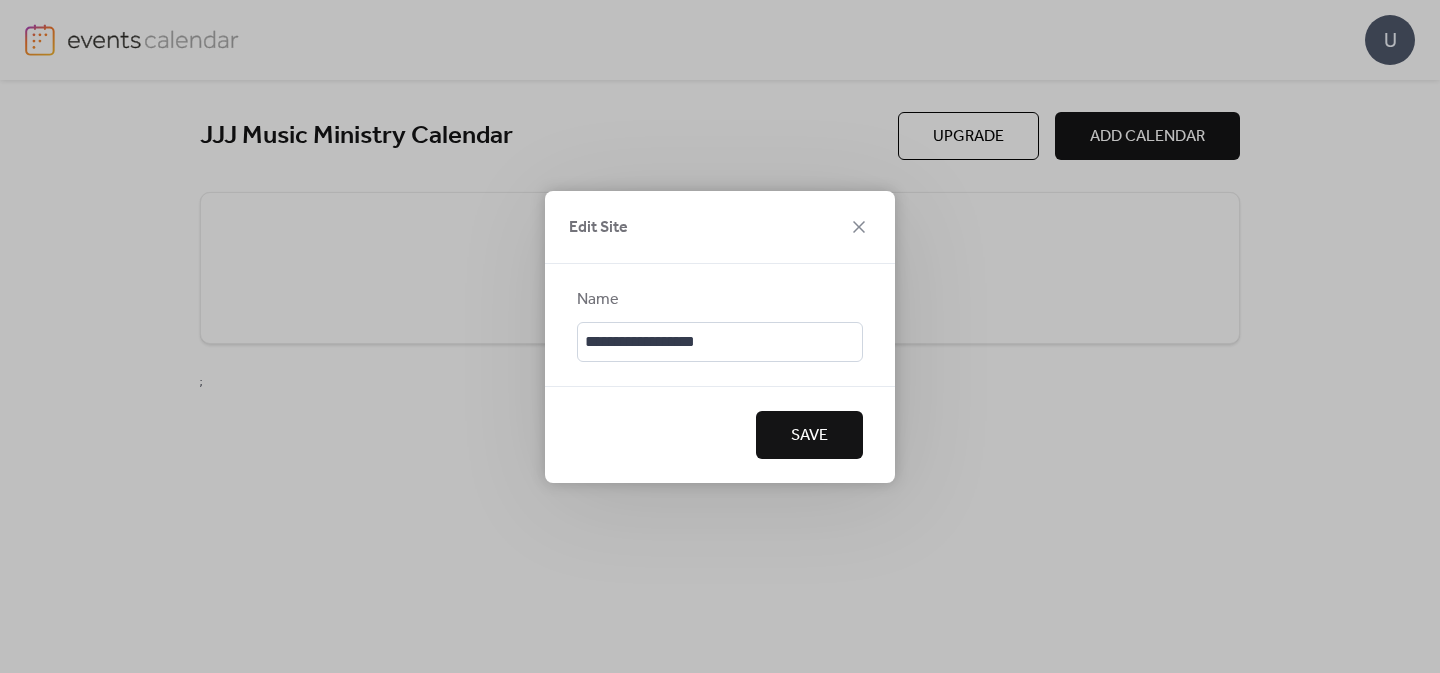 click on "Save" at bounding box center (809, 435) 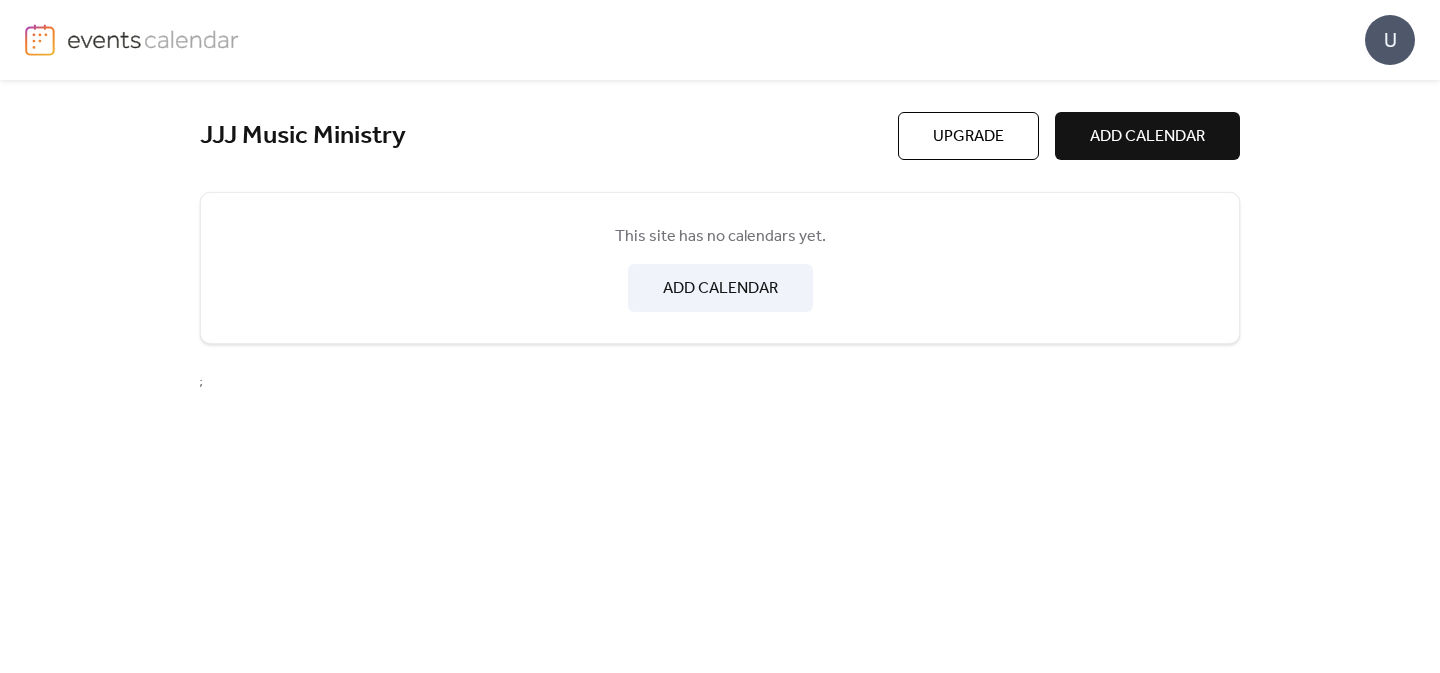 click on "ADD CALENDAR" at bounding box center [720, 289] 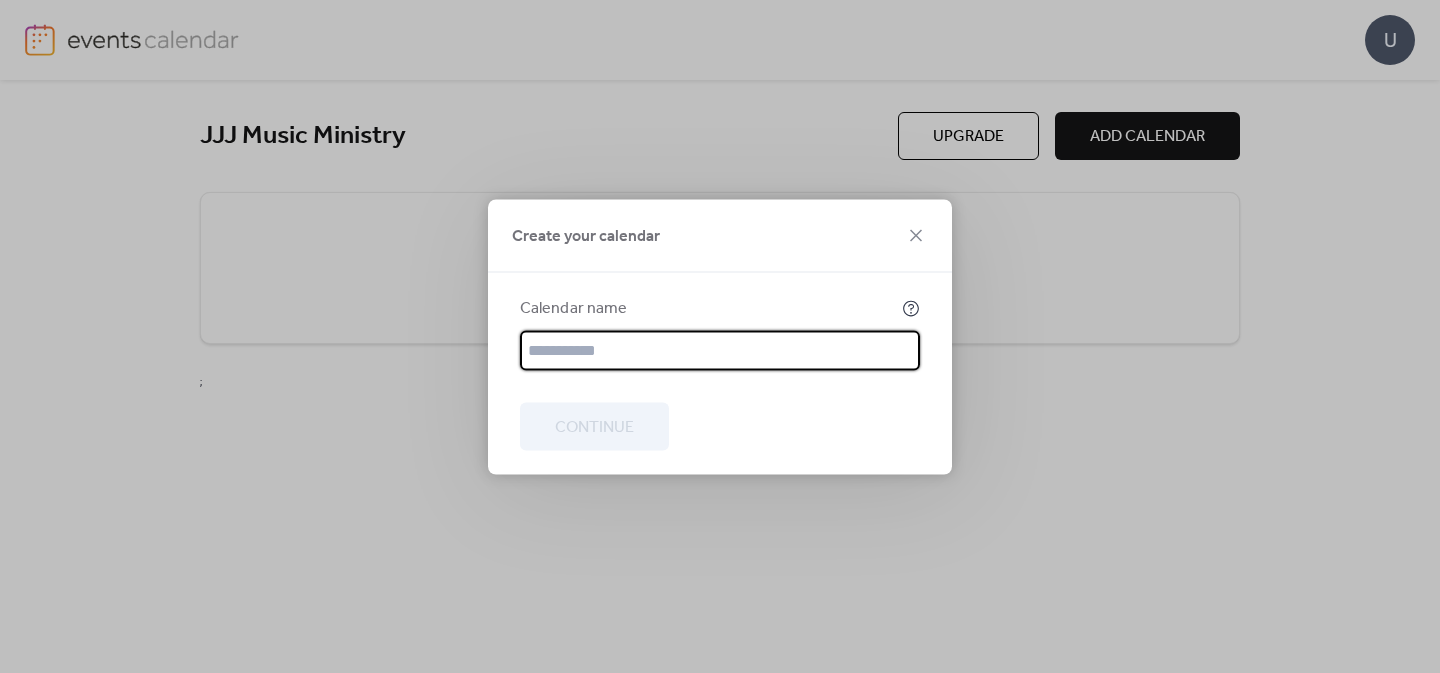 click at bounding box center [720, 350] 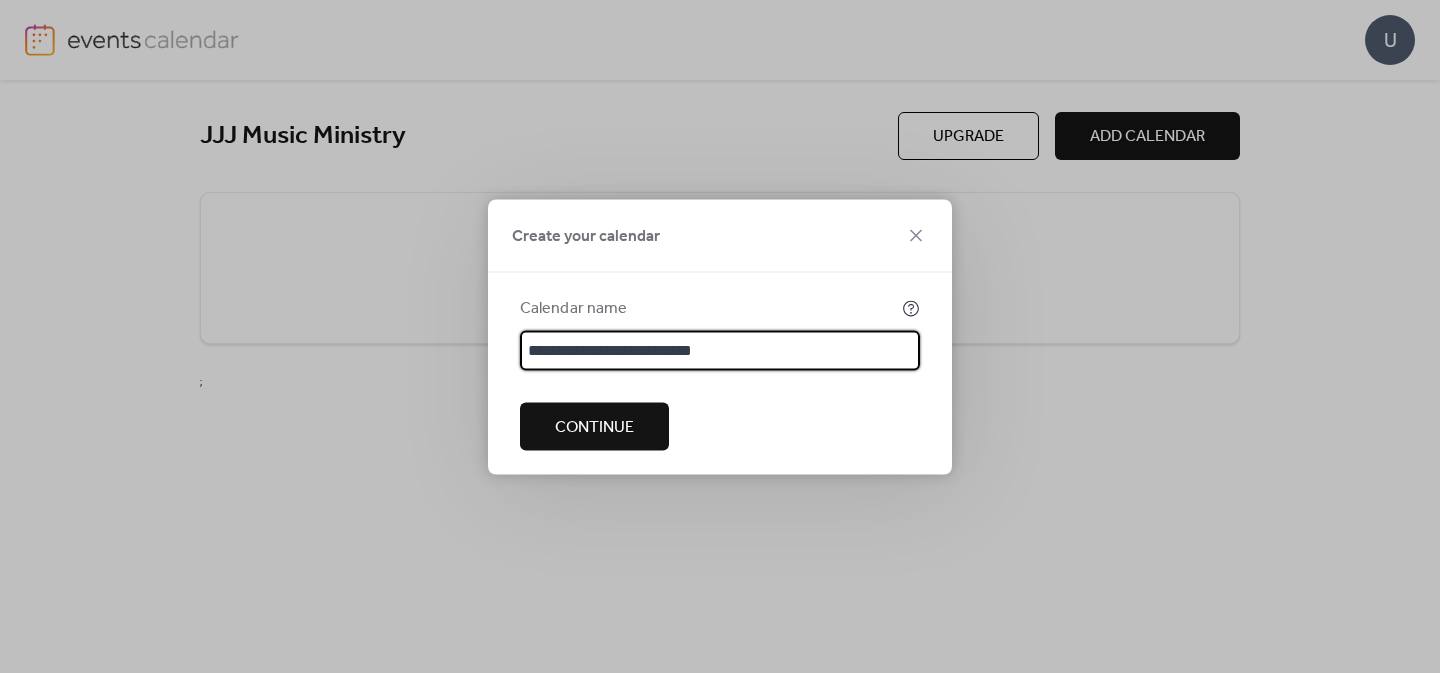 type on "**********" 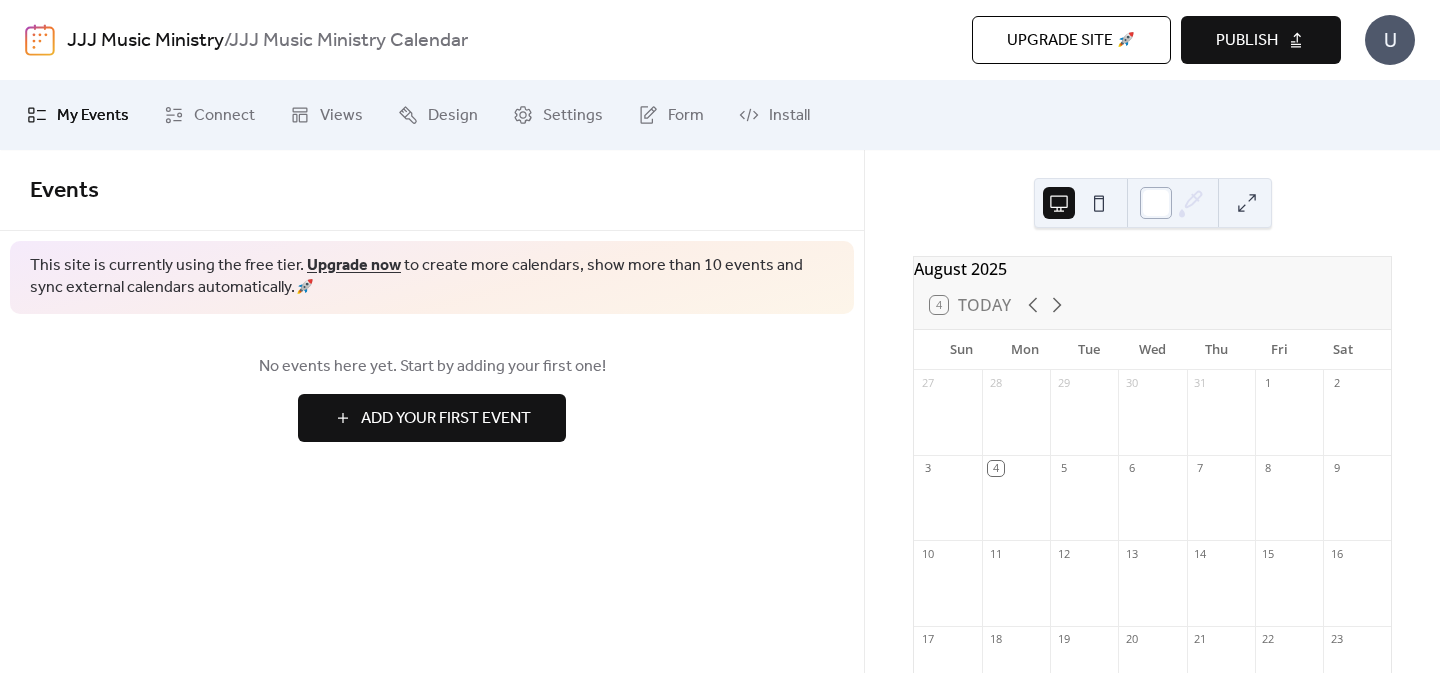 click at bounding box center [1156, 203] 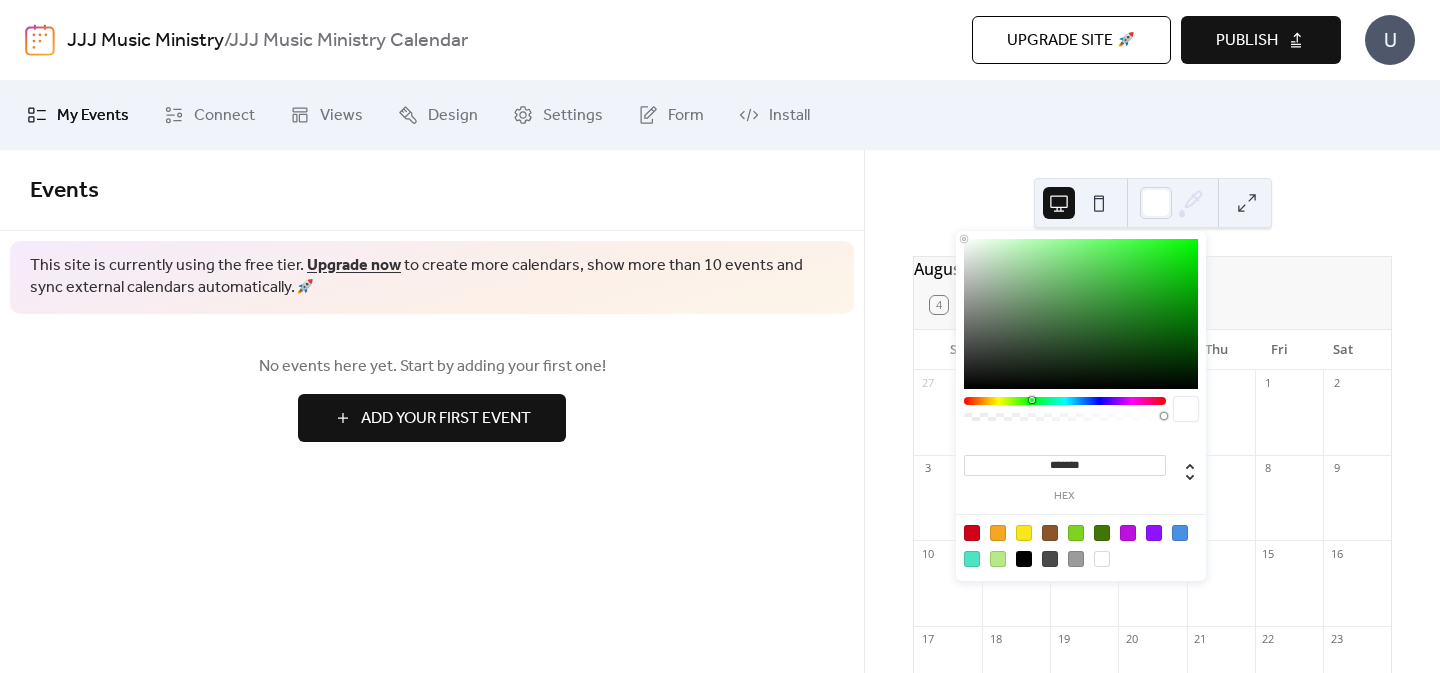 drag, startPoint x: 1040, startPoint y: 403, endPoint x: 1029, endPoint y: 401, distance: 11.18034 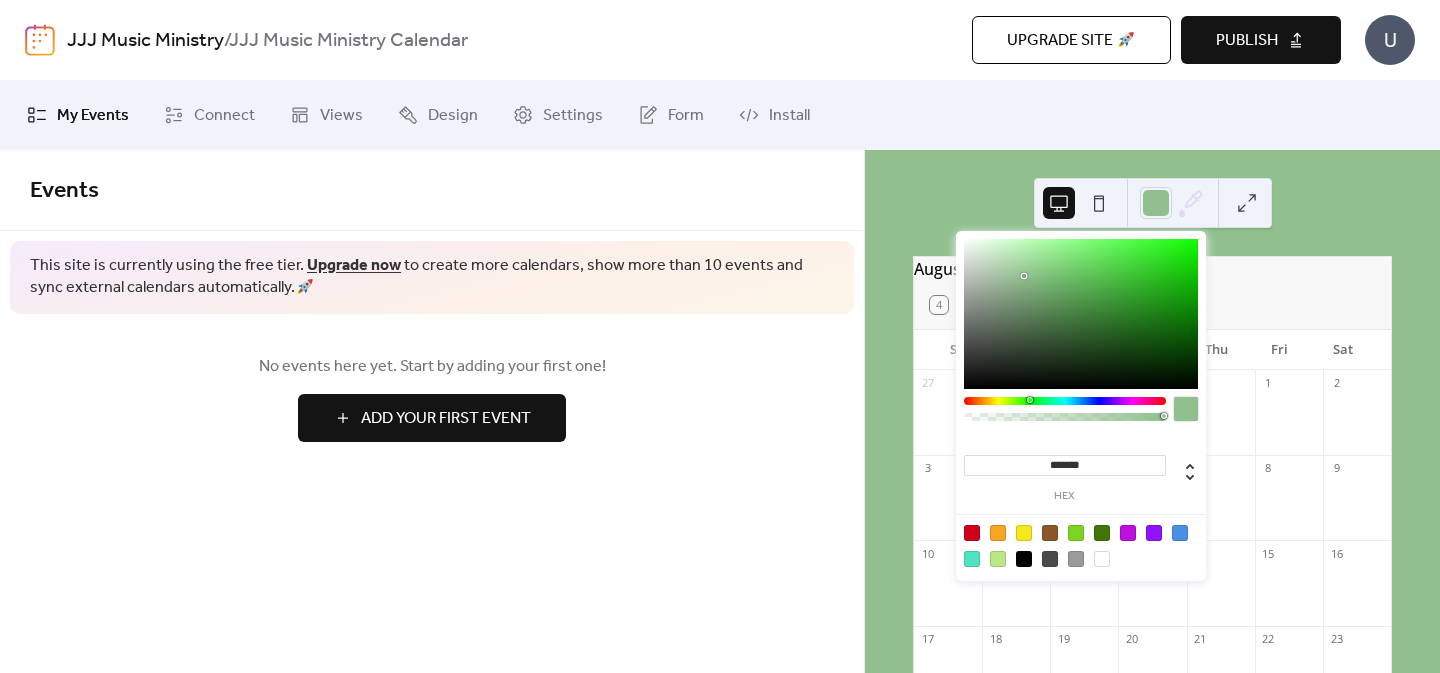 type on "*******" 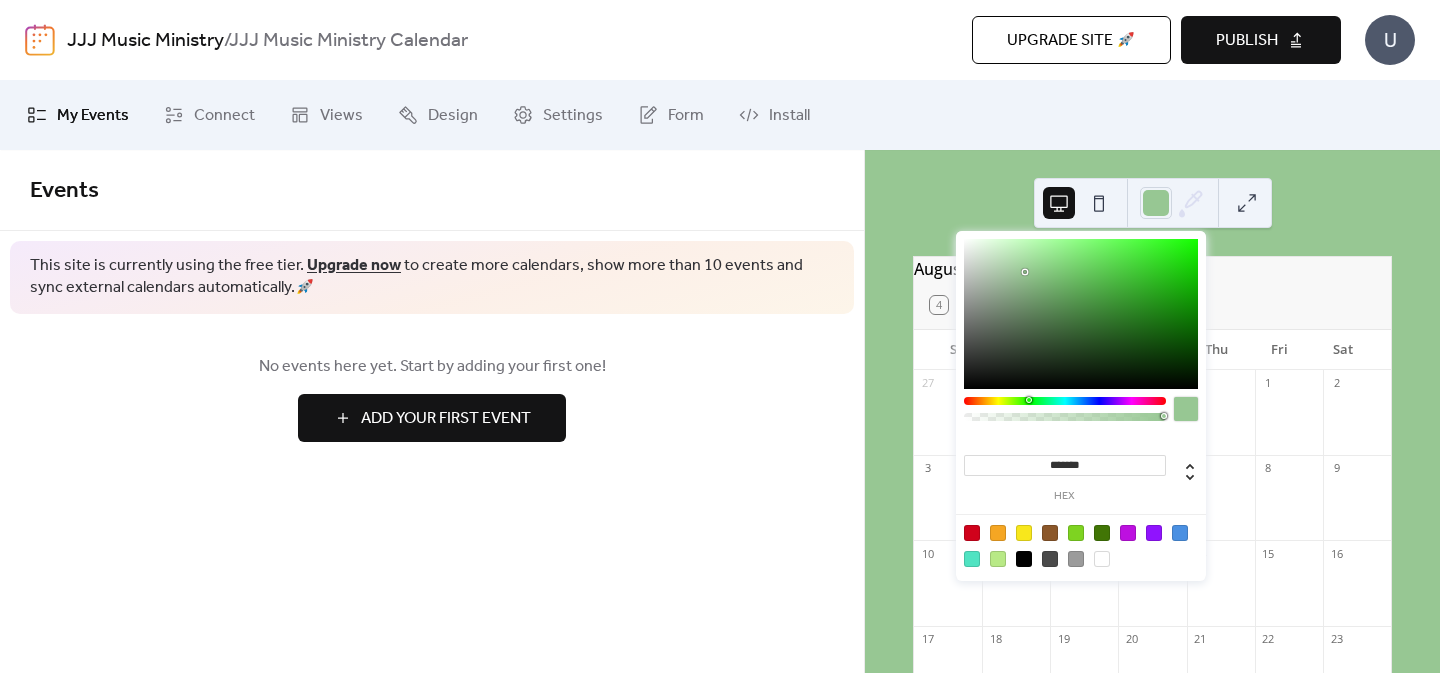 drag, startPoint x: 1061, startPoint y: 298, endPoint x: 1024, endPoint y: 272, distance: 45.221676 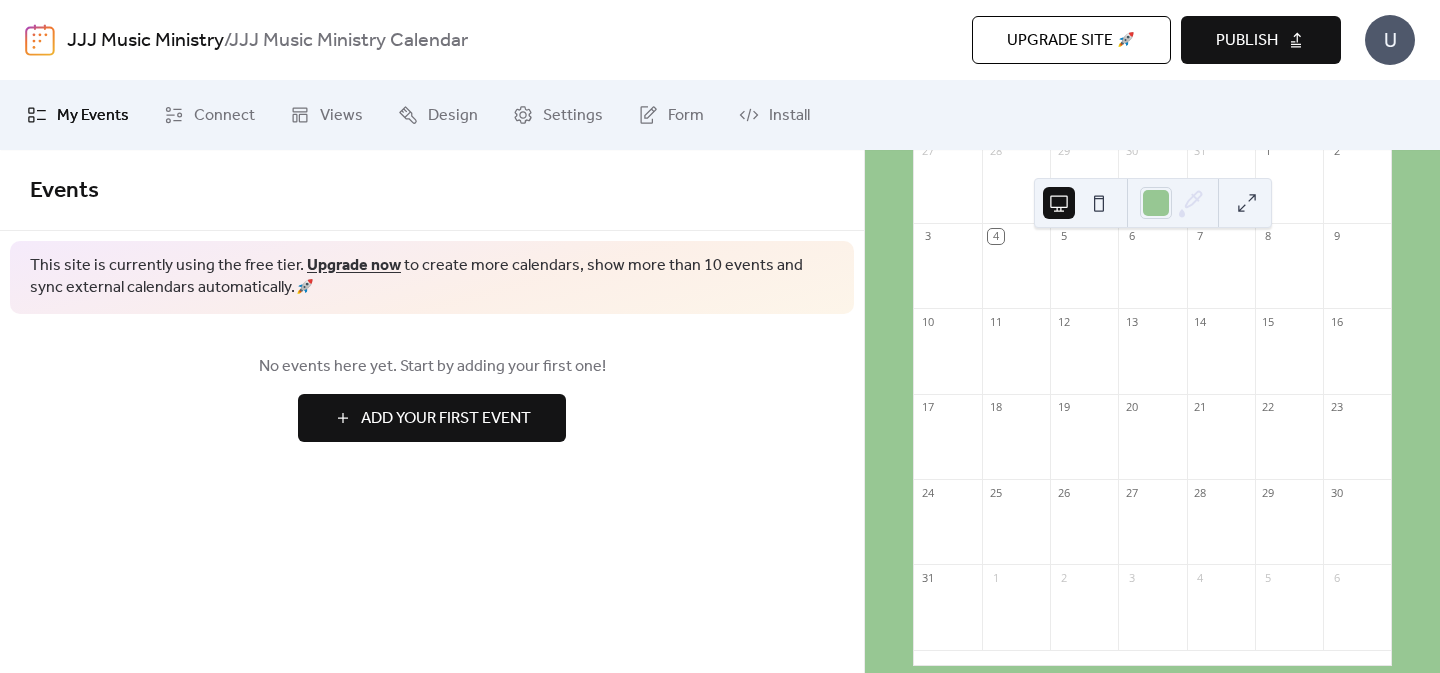 scroll, scrollTop: 0, scrollLeft: 0, axis: both 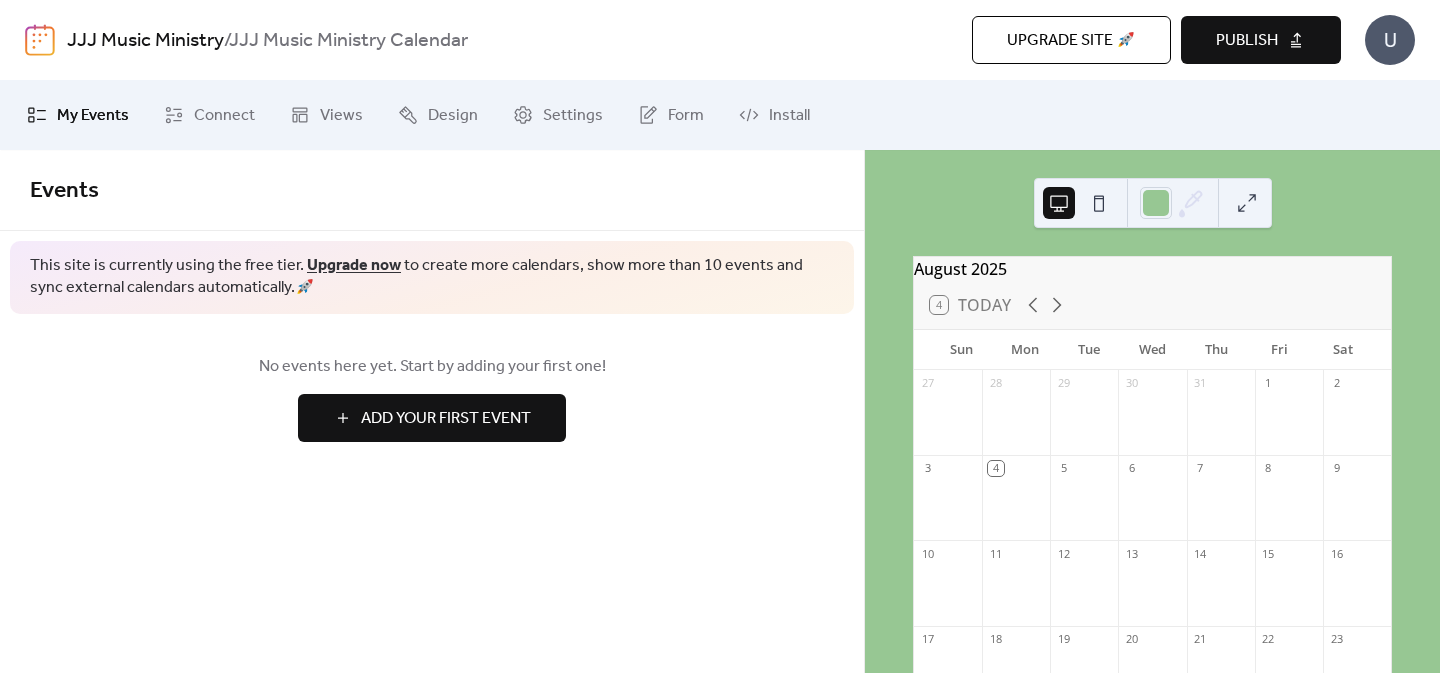 click on "Add Your First Event" at bounding box center (432, 418) 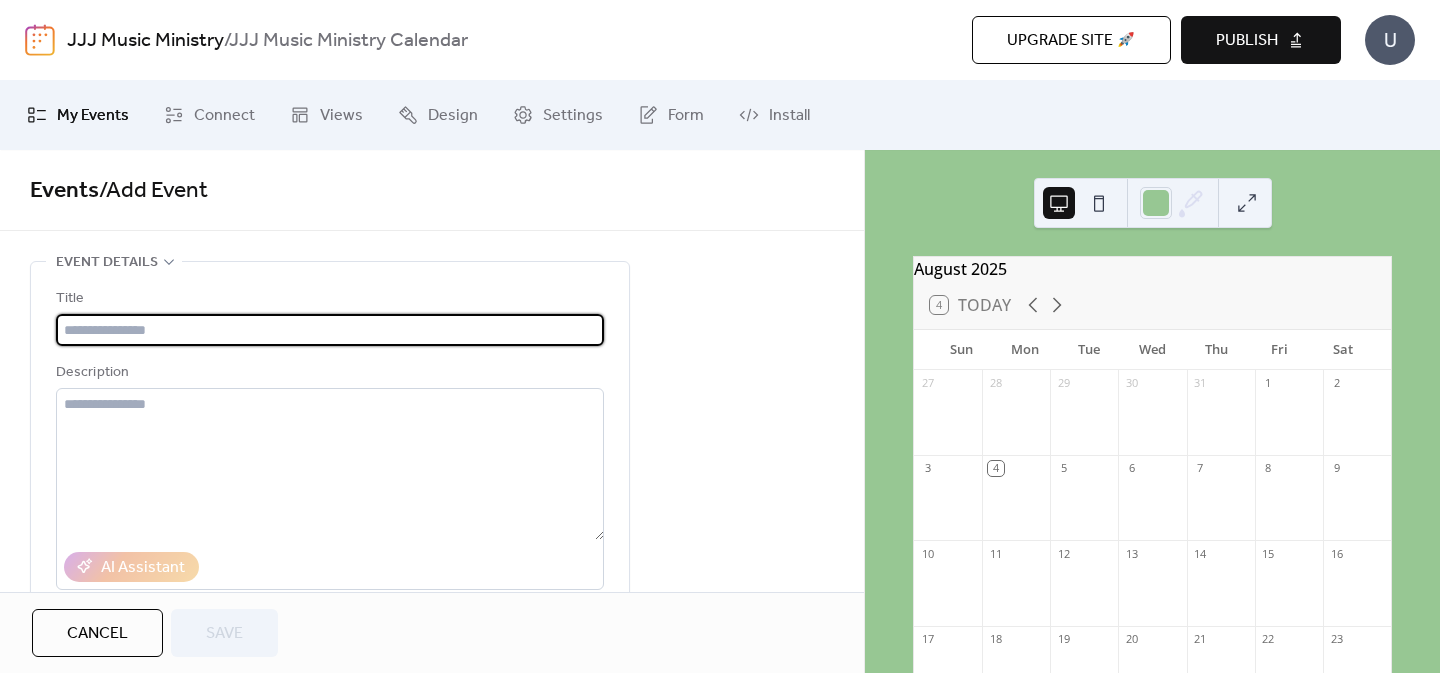 click at bounding box center [330, 330] 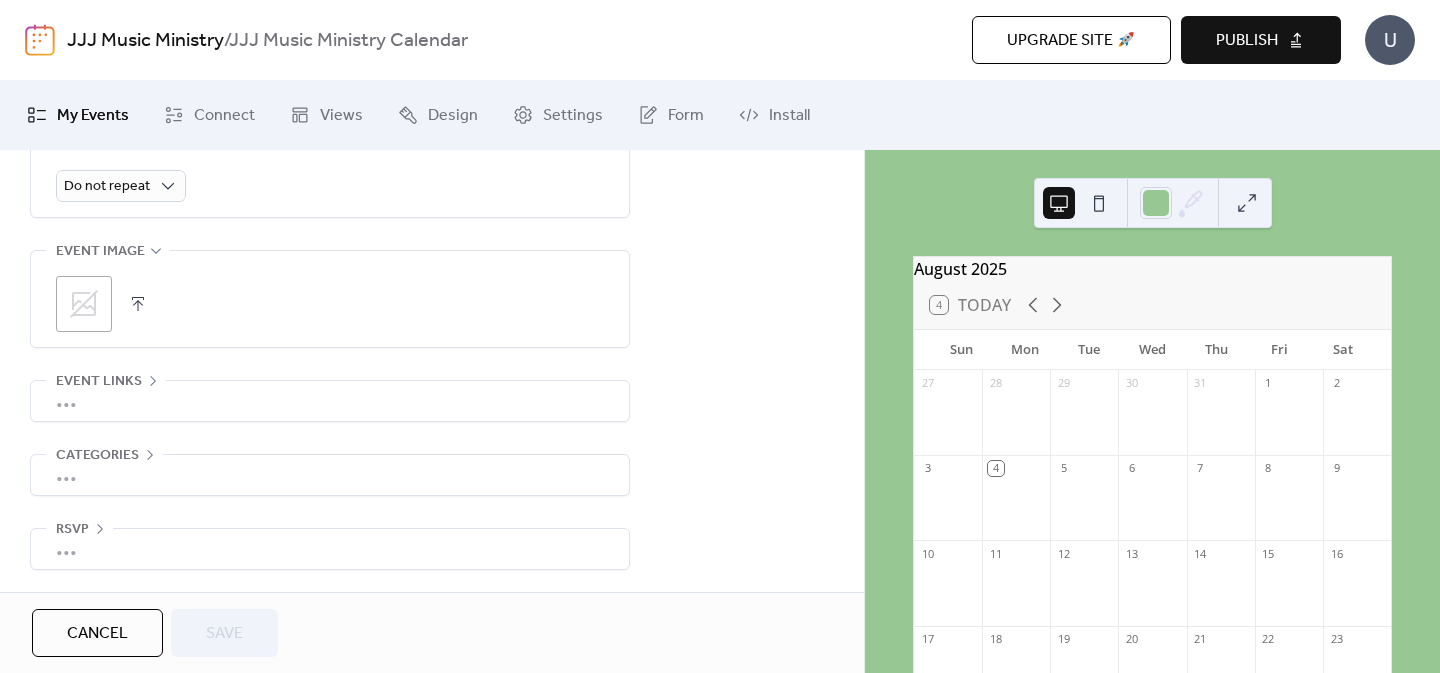scroll, scrollTop: 102, scrollLeft: 0, axis: vertical 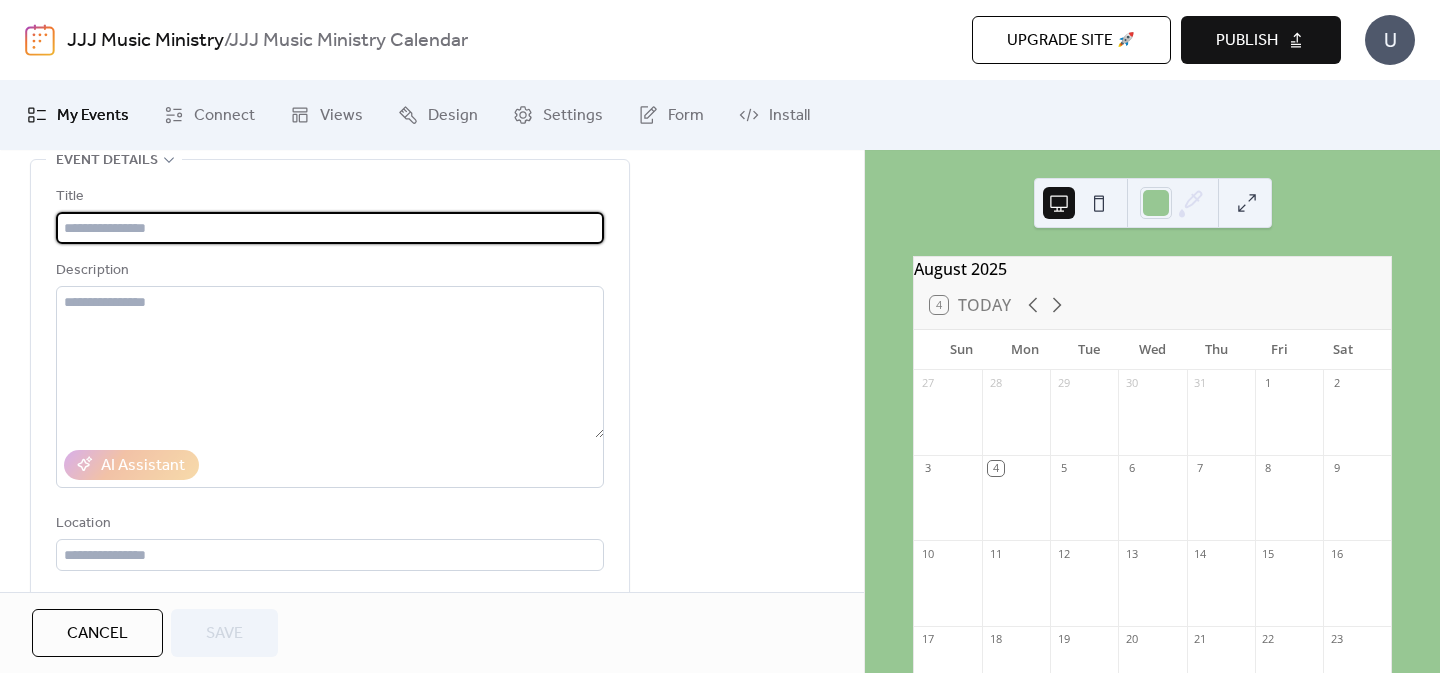 click on "Cancel" at bounding box center (97, 634) 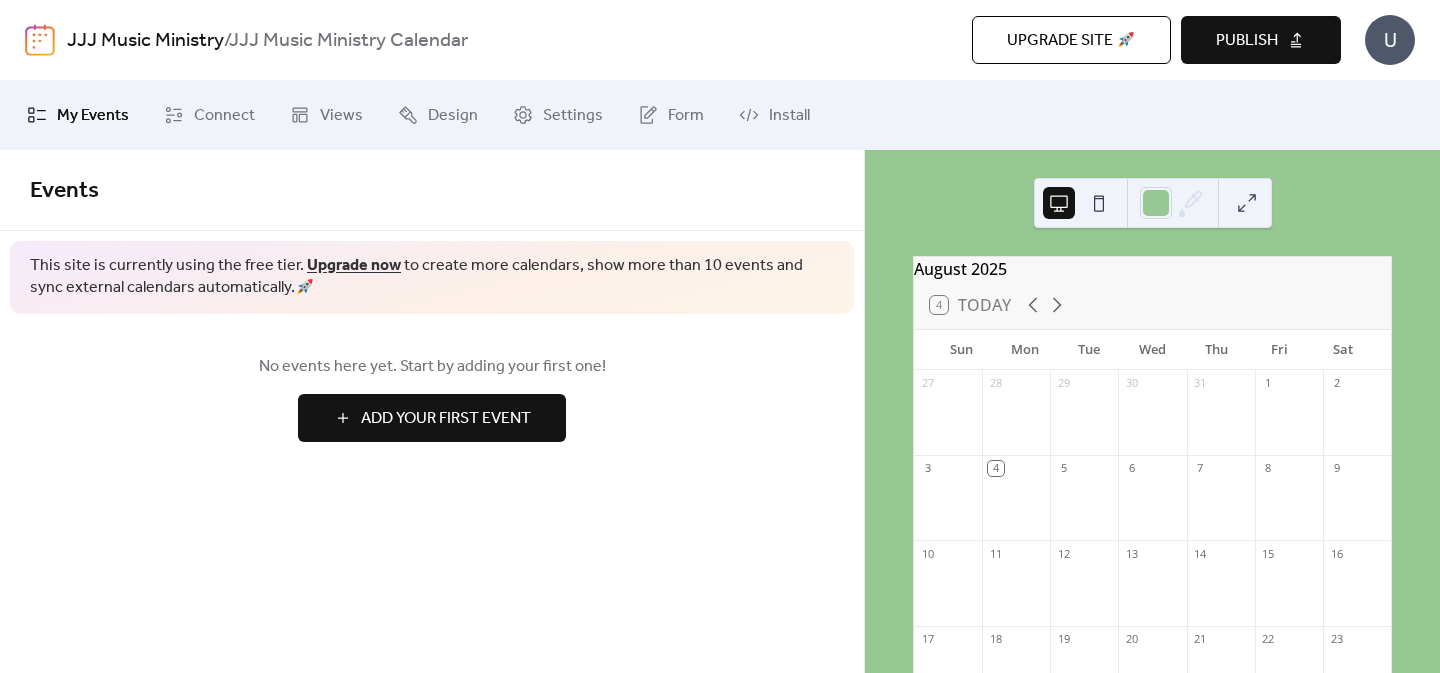 click on "Publish" at bounding box center (1247, 41) 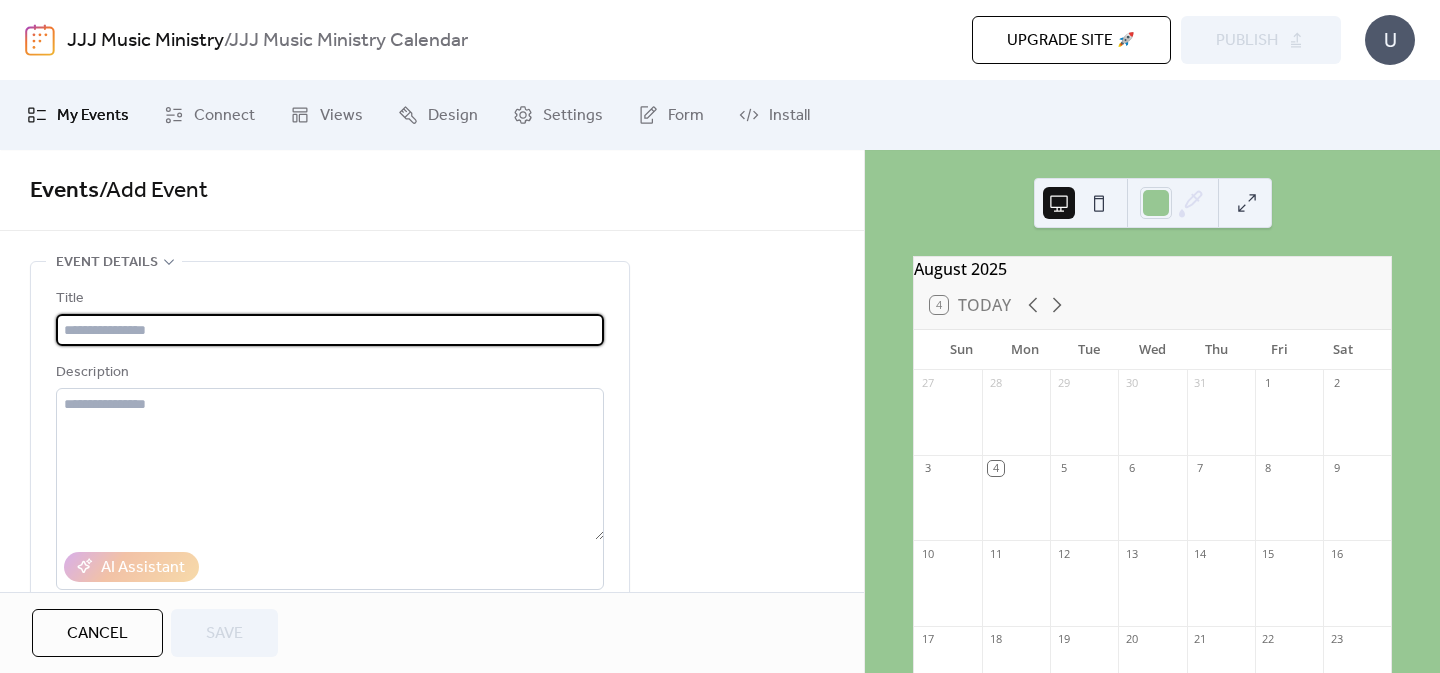scroll, scrollTop: 149, scrollLeft: 0, axis: vertical 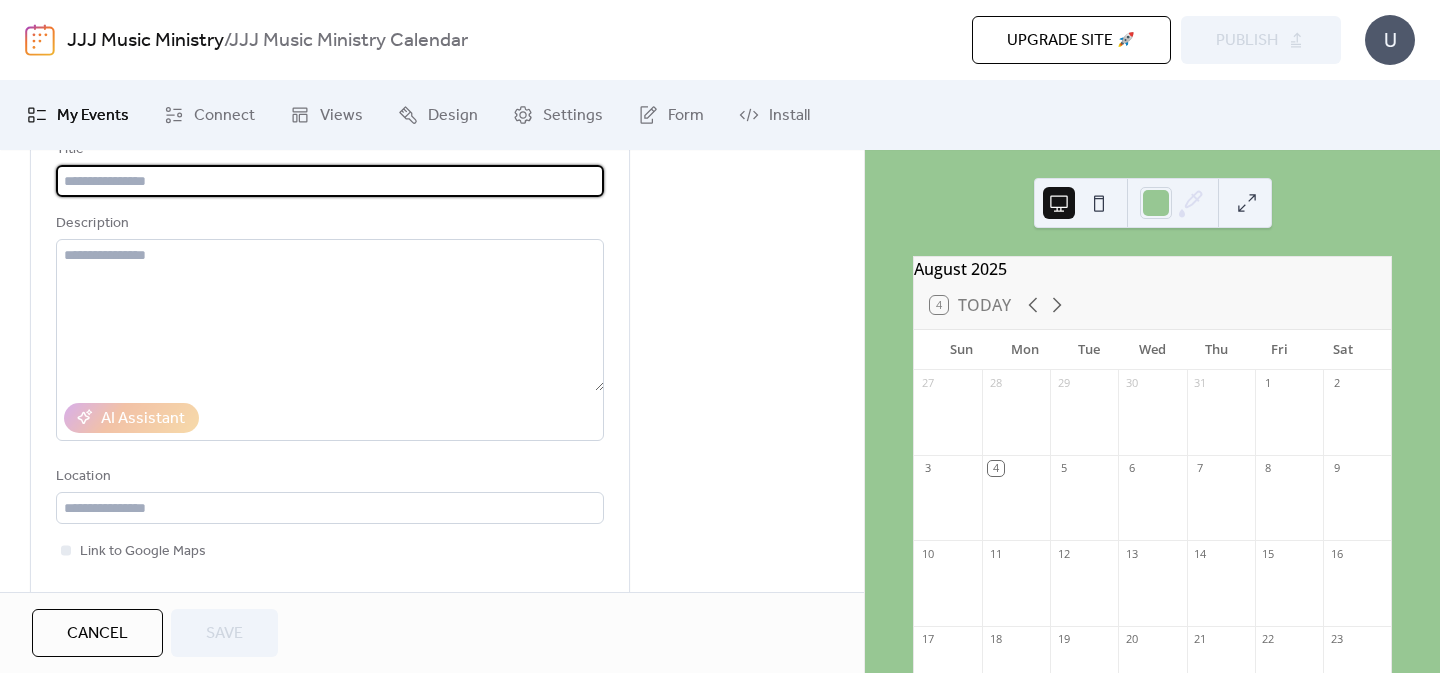click on "Cancel" at bounding box center (97, 633) 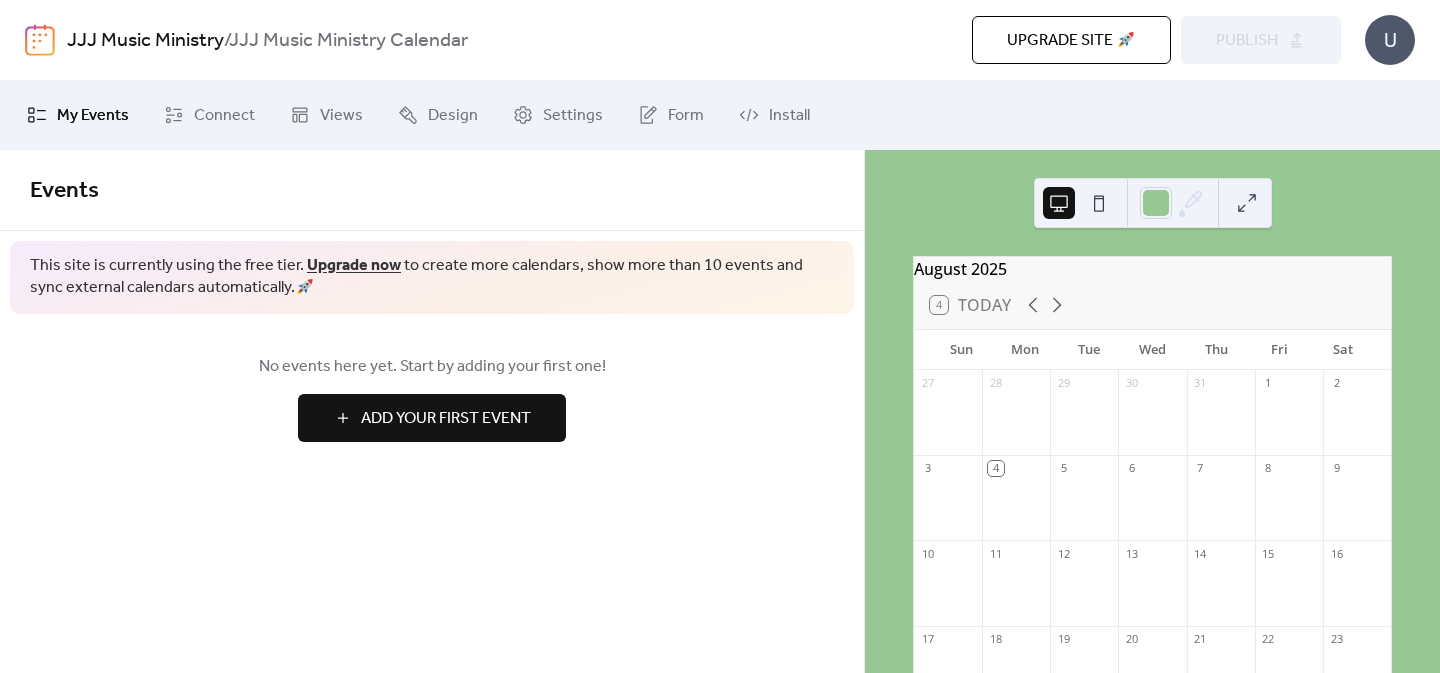 click on "Upgrade site 🚀 Preview Publish" at bounding box center (1033, 40) 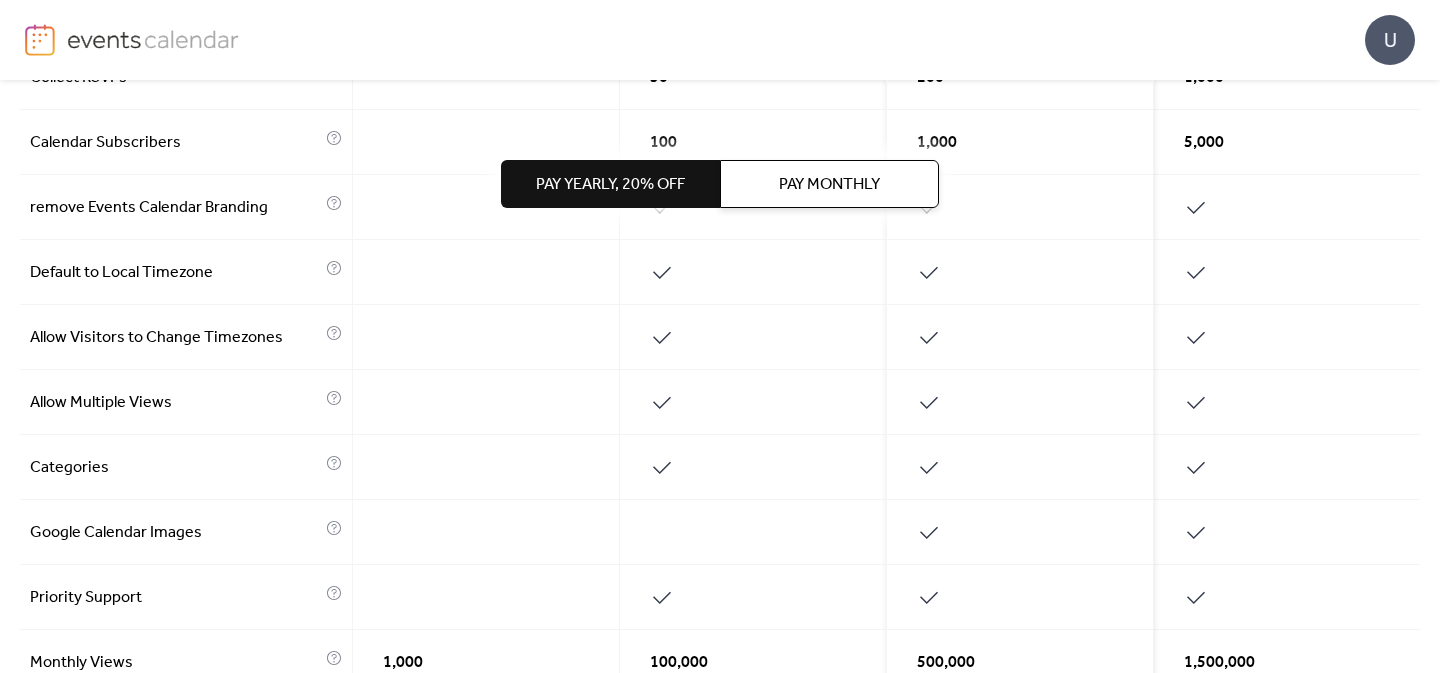 scroll, scrollTop: 40, scrollLeft: 0, axis: vertical 